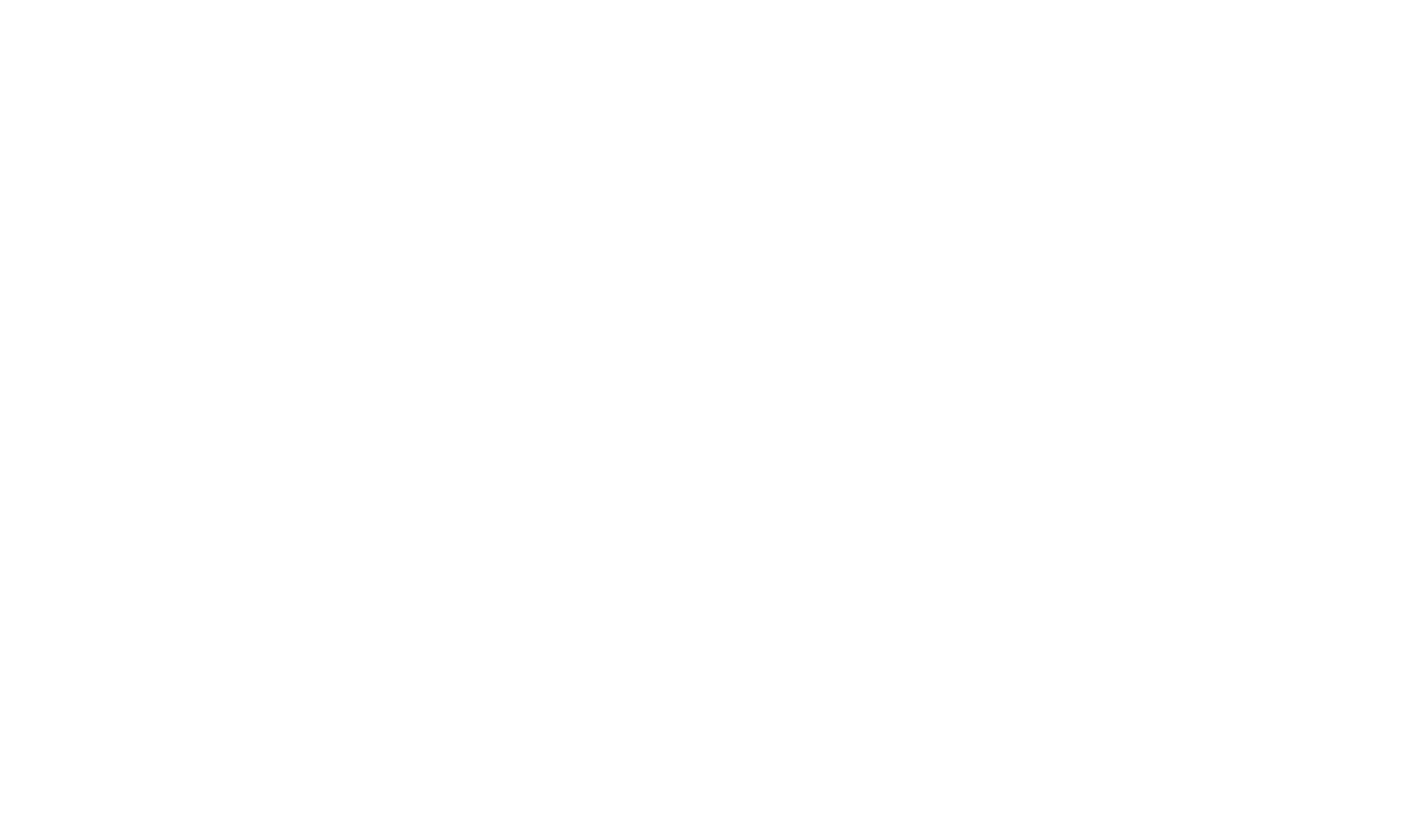 scroll, scrollTop: 0, scrollLeft: 0, axis: both 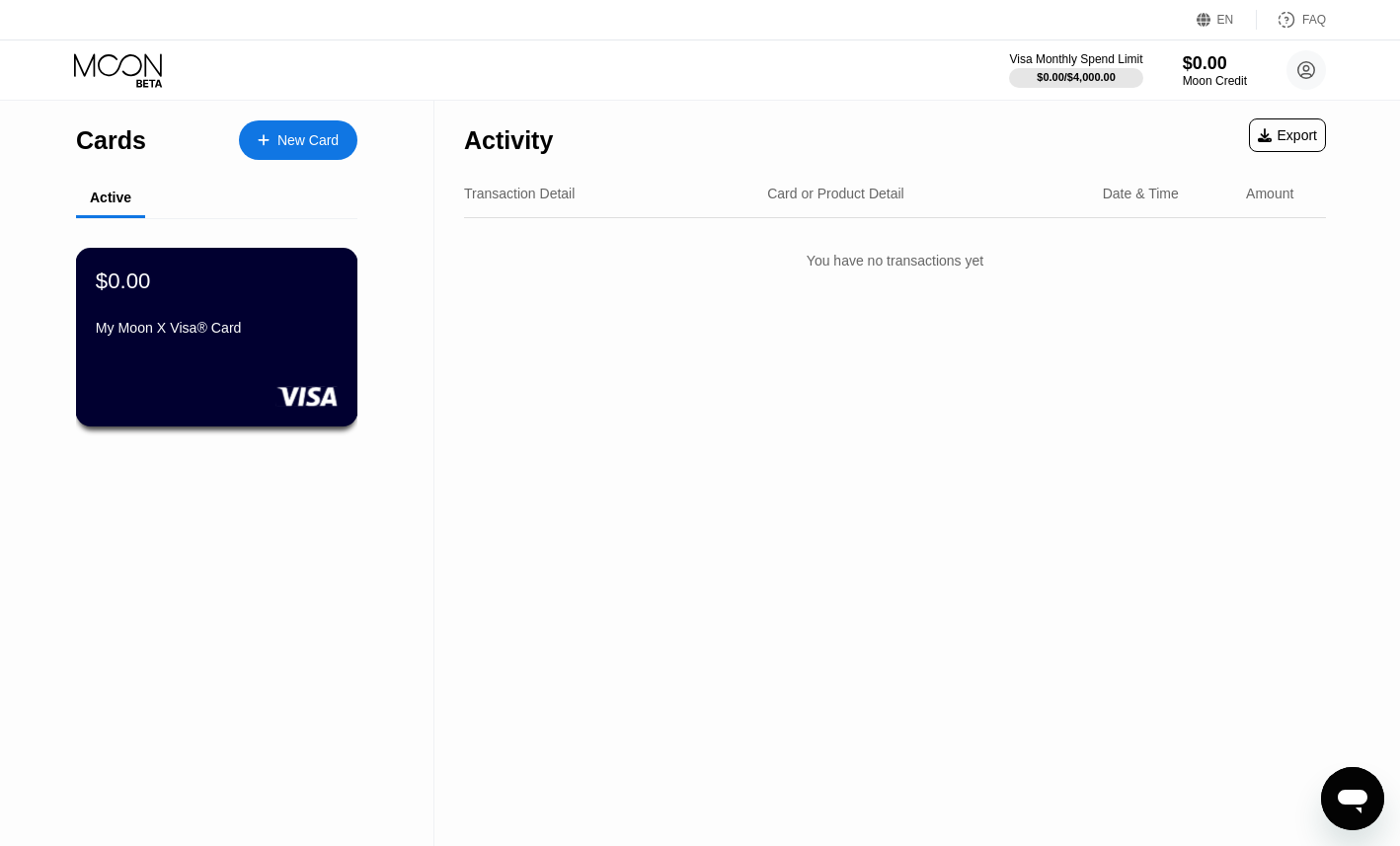 click on "My Moon X Visa® Card" at bounding box center (216, 332) 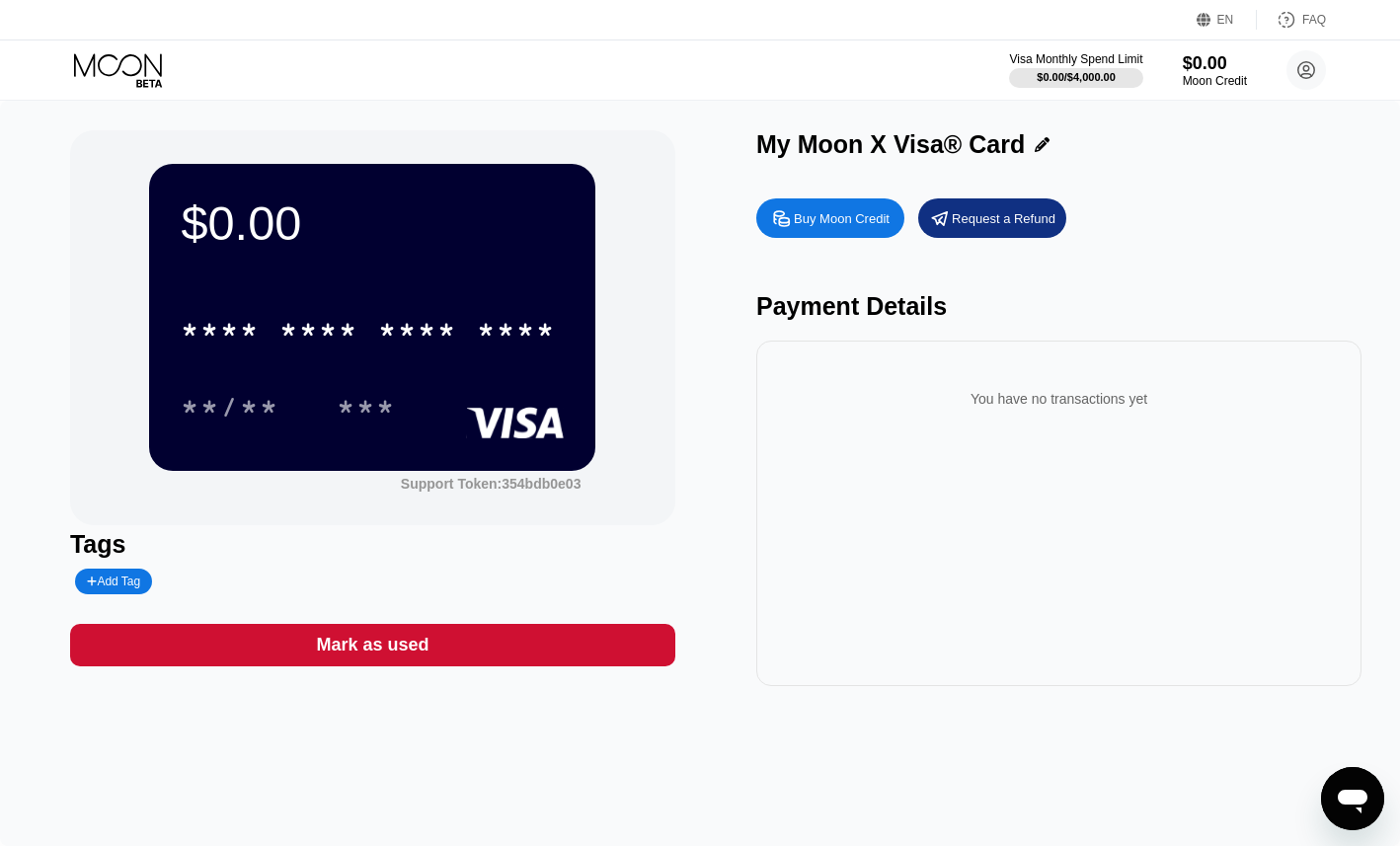 click on "Buy Moon Credit" at bounding box center (841, 218) 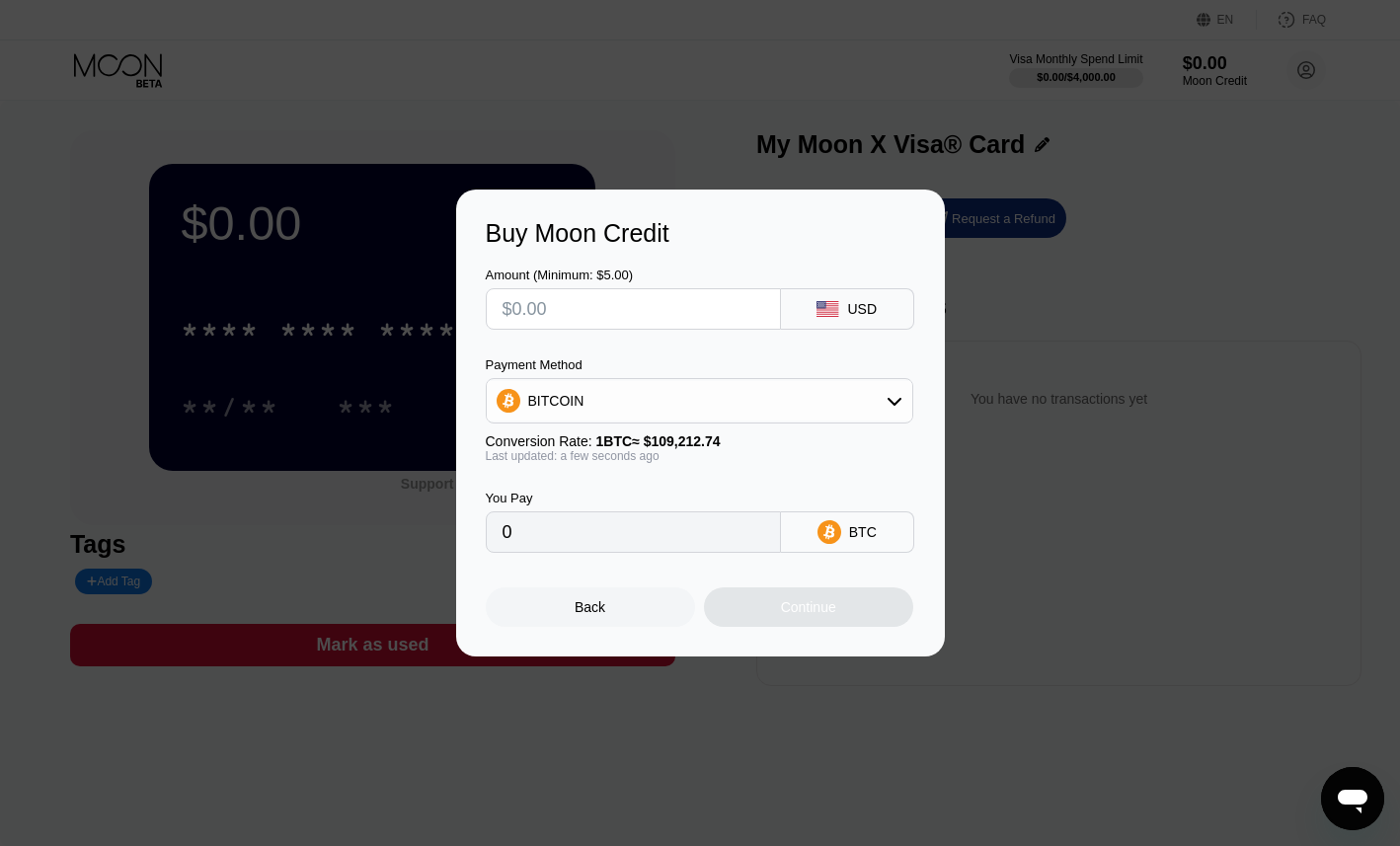 click on "Back" at bounding box center [590, 607] 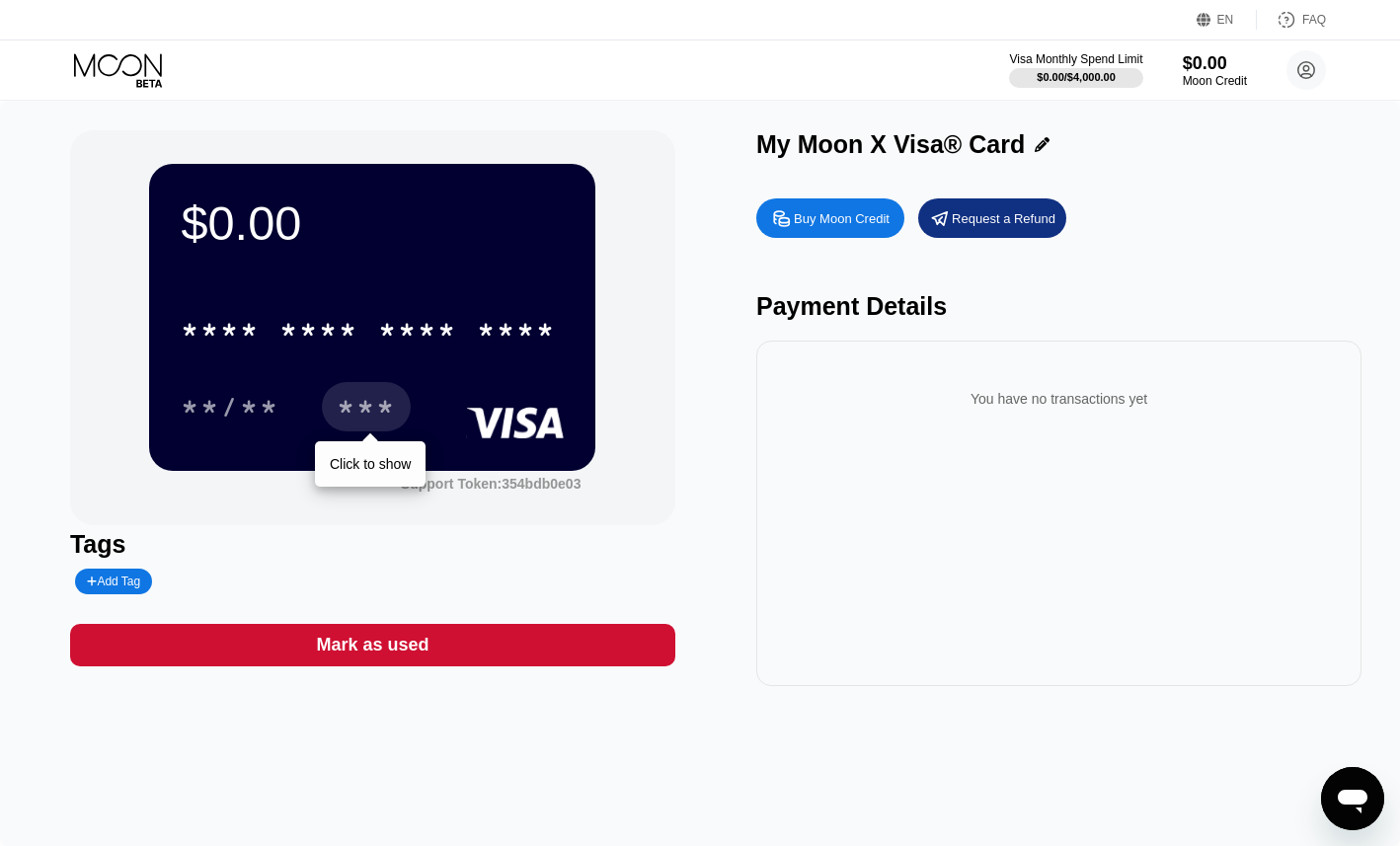 click on "***" at bounding box center (366, 410) 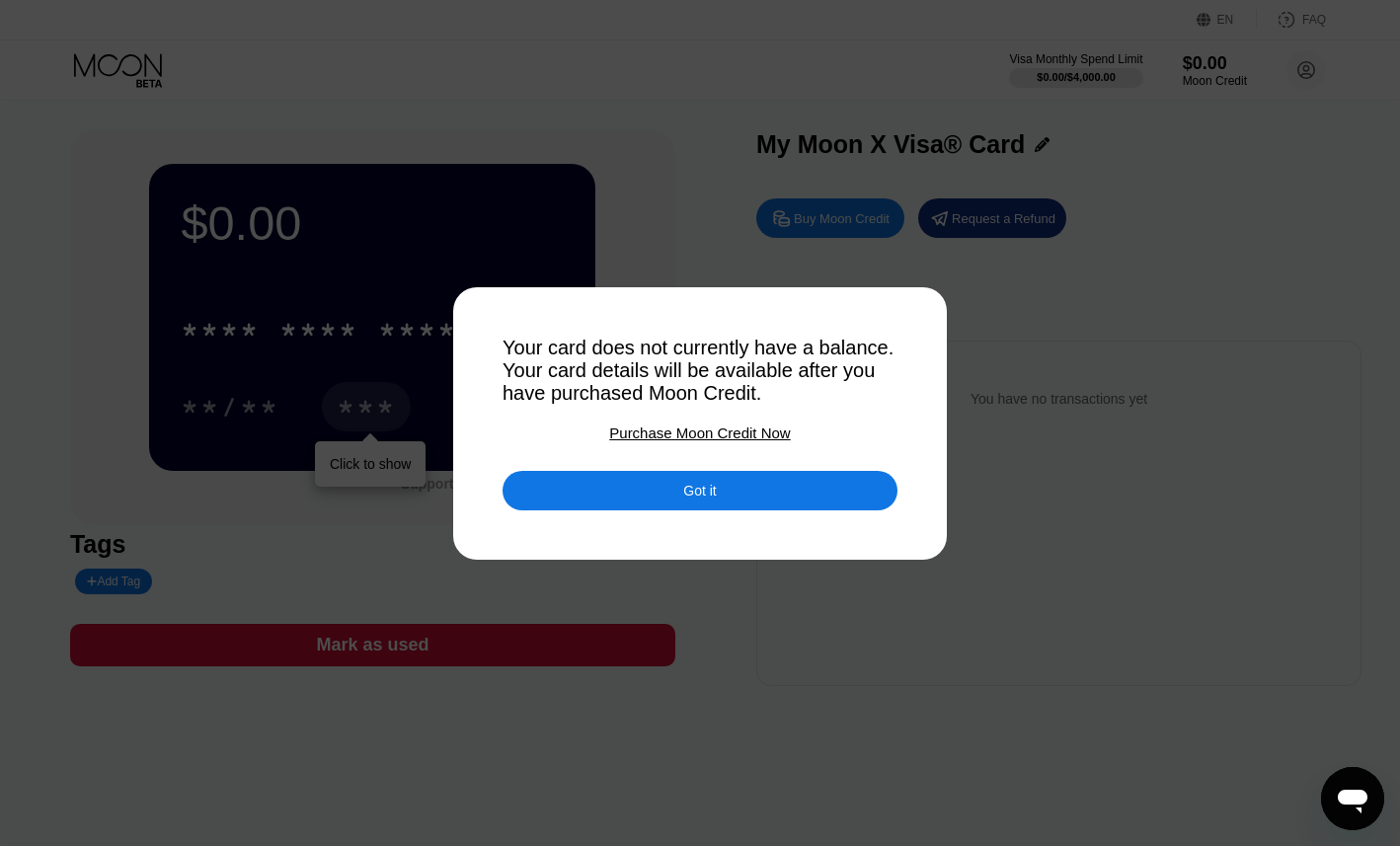 click on "Got it" at bounding box center (699, 491) 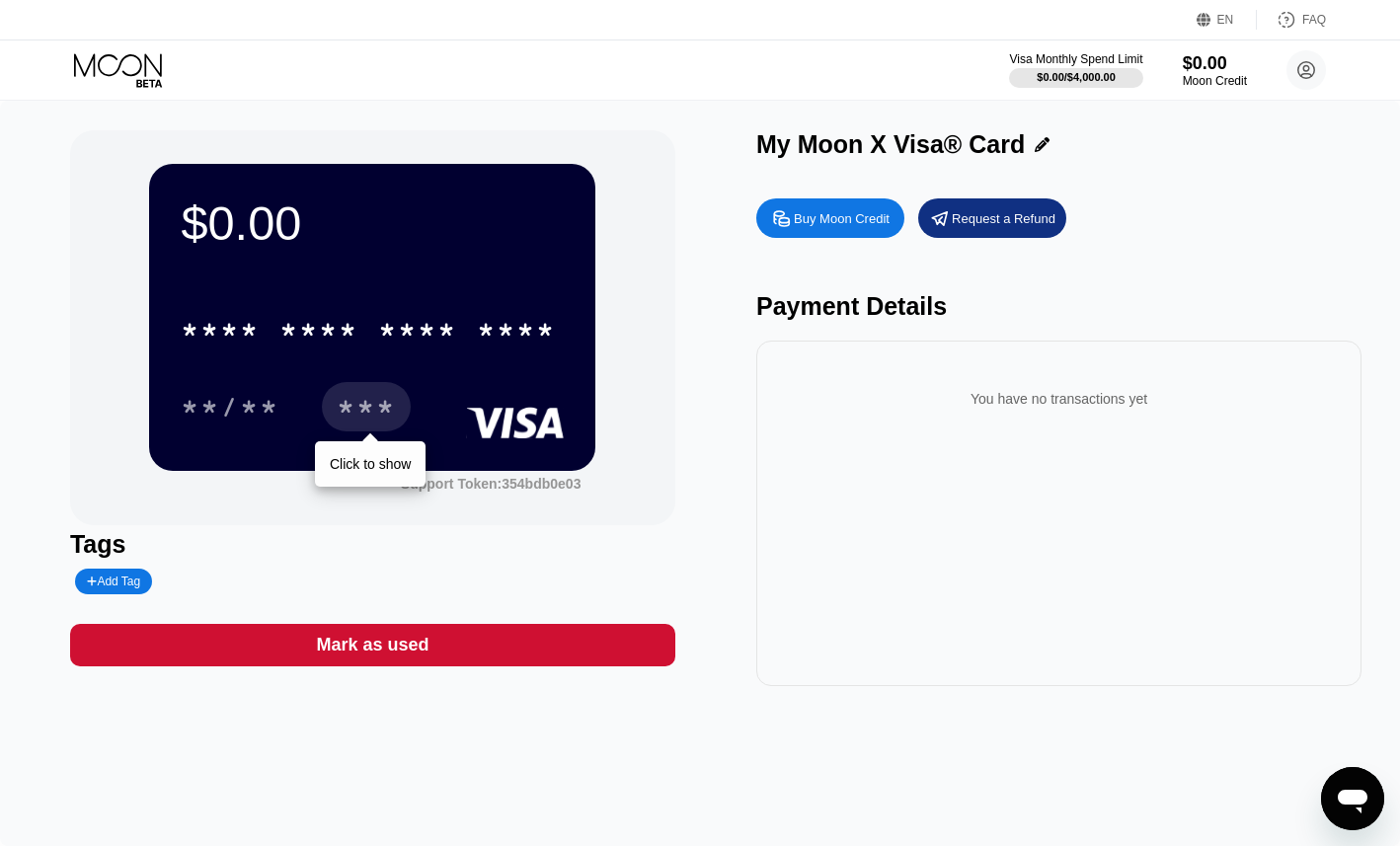 click on "Buy Moon Credit" at bounding box center [841, 218] 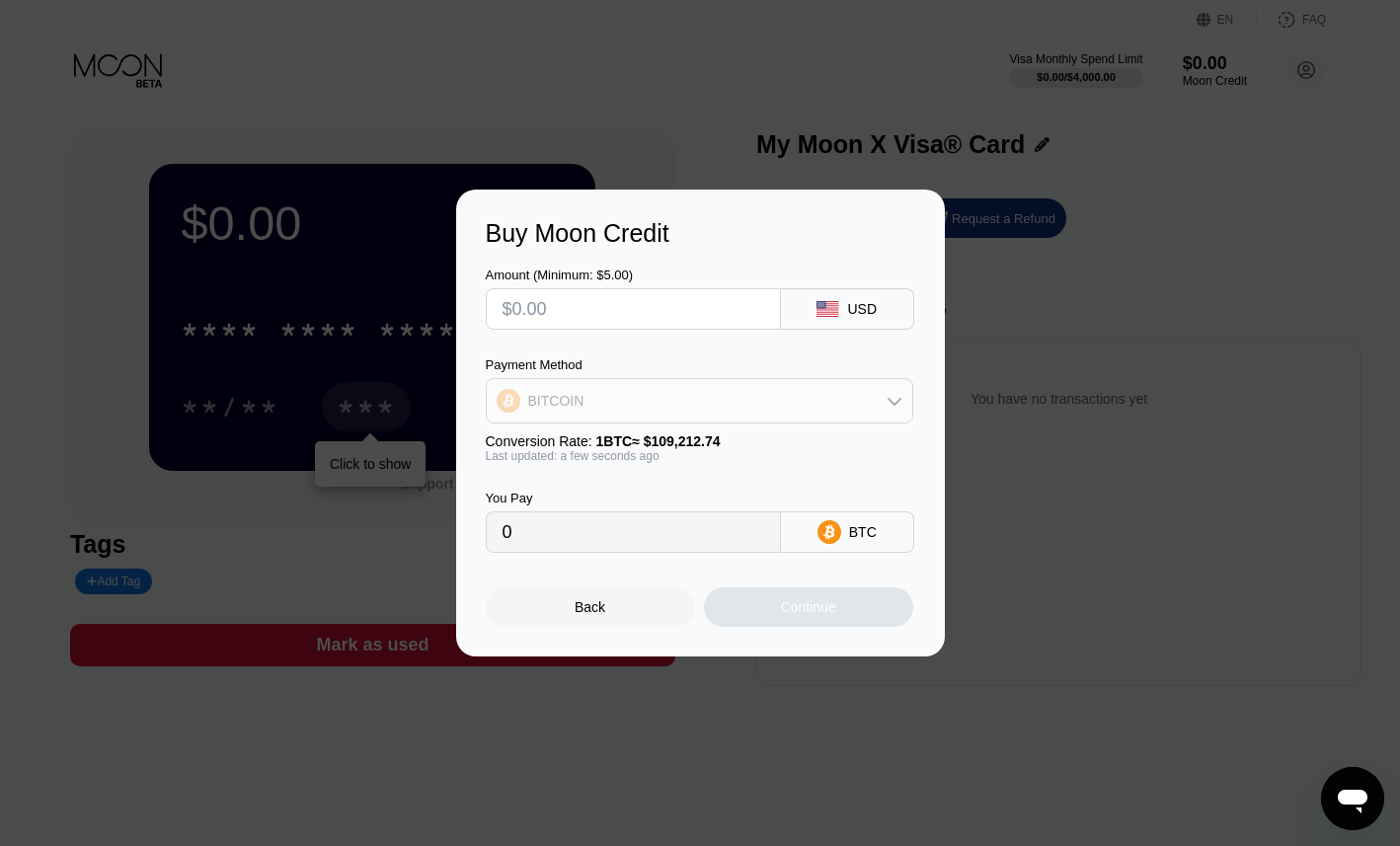 click on "BITCOIN" at bounding box center [699, 401] 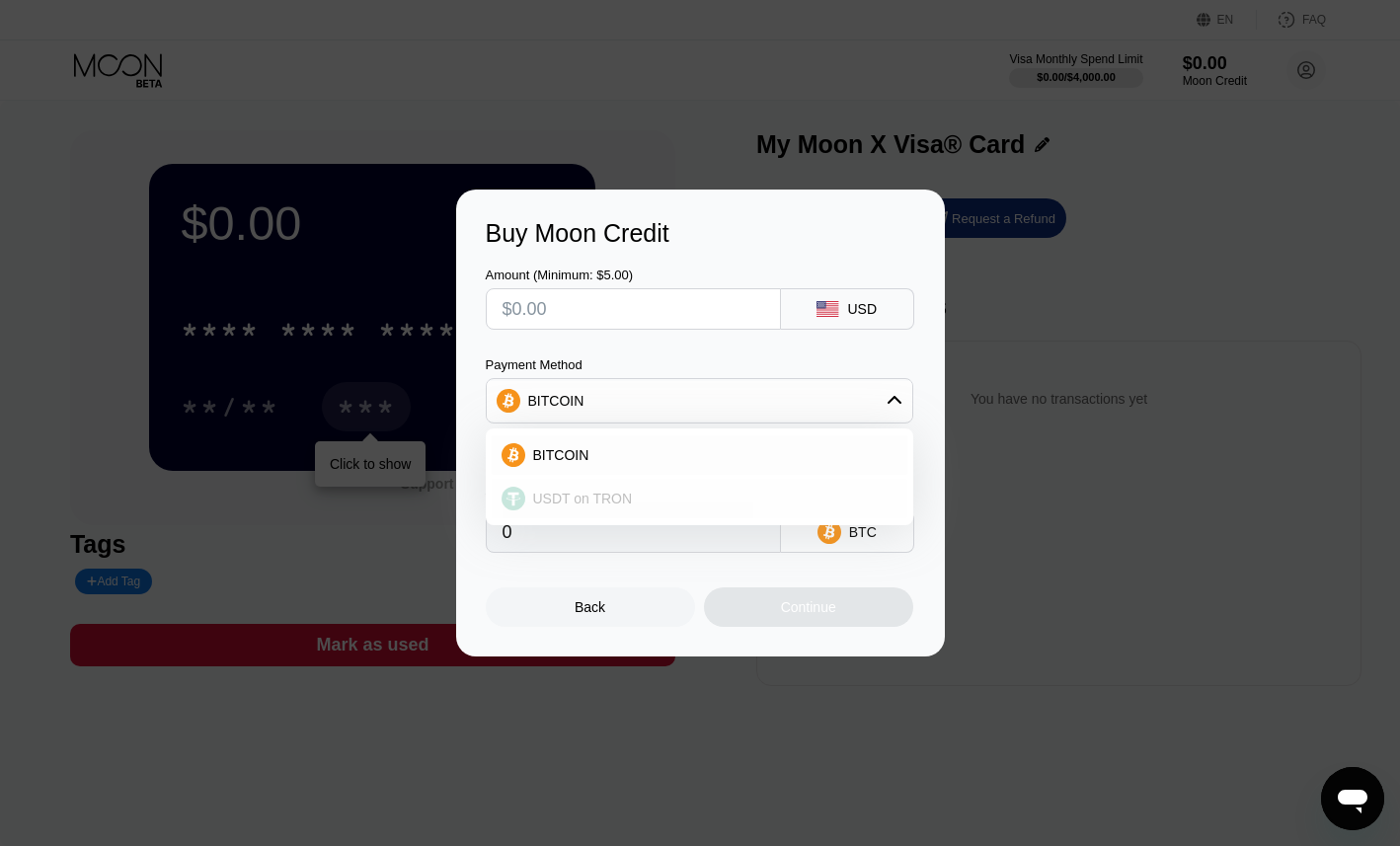 click on "USDT on TRON" at bounding box center (711, 499) 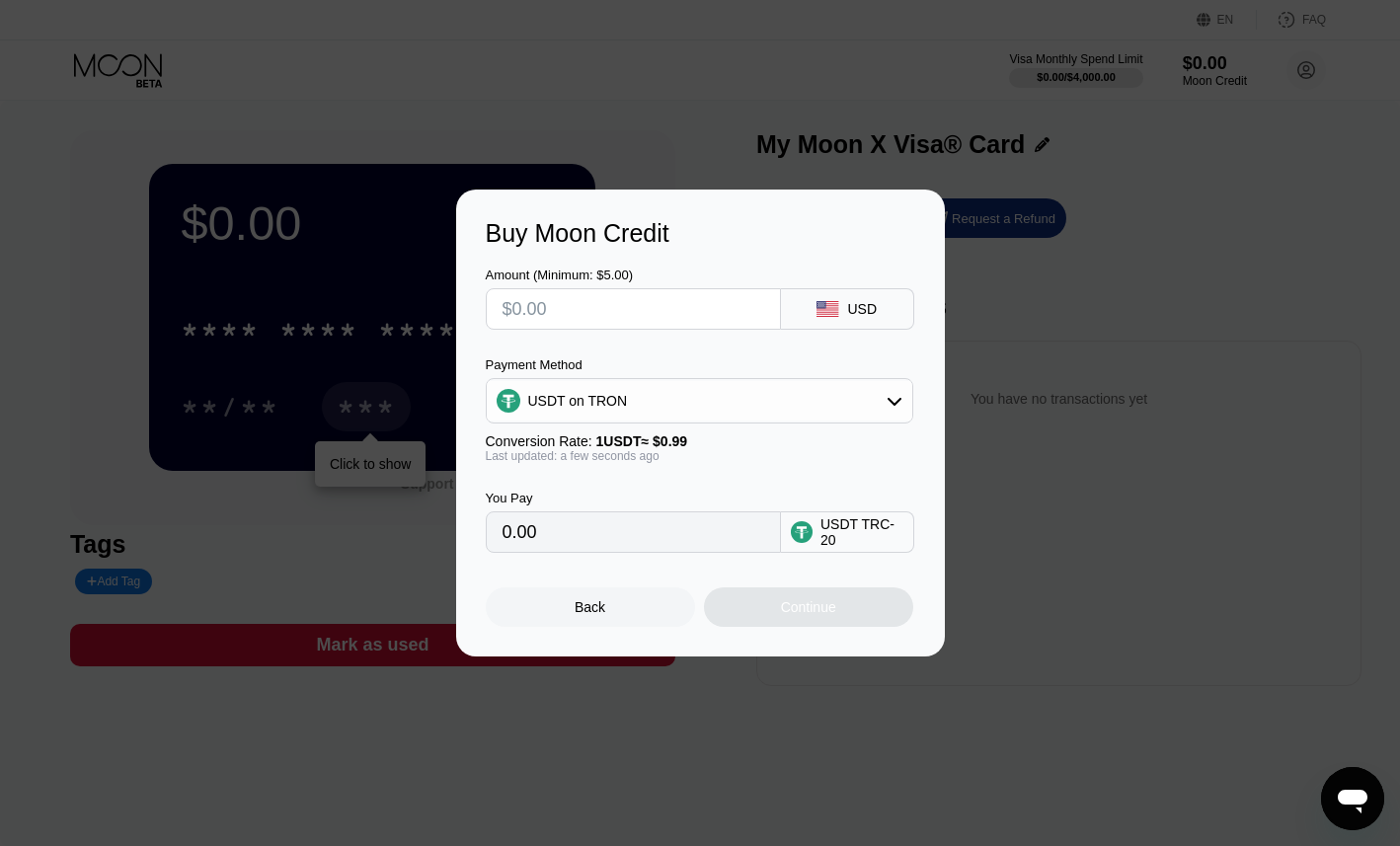 click at bounding box center [633, 309] 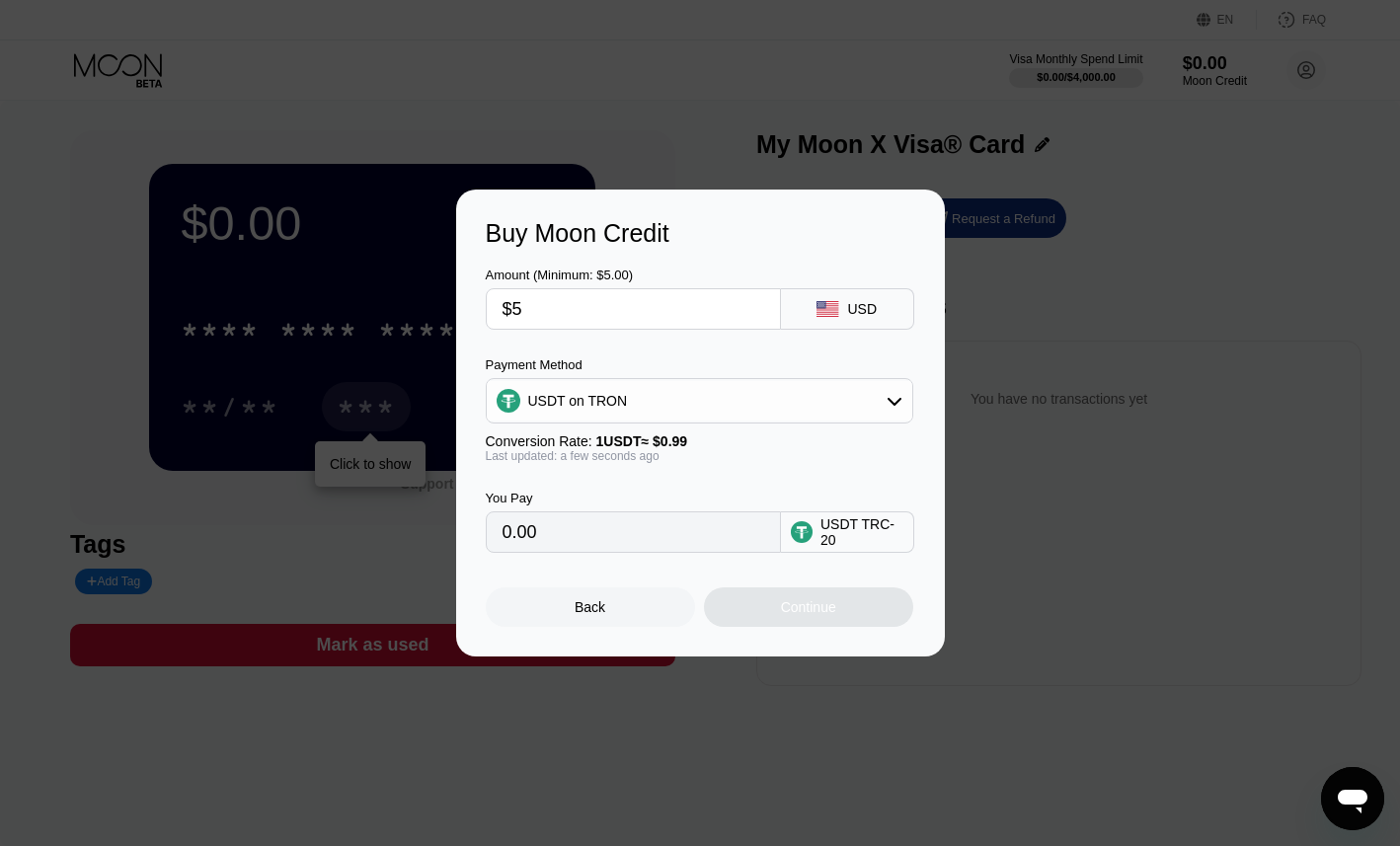 type on "5.05" 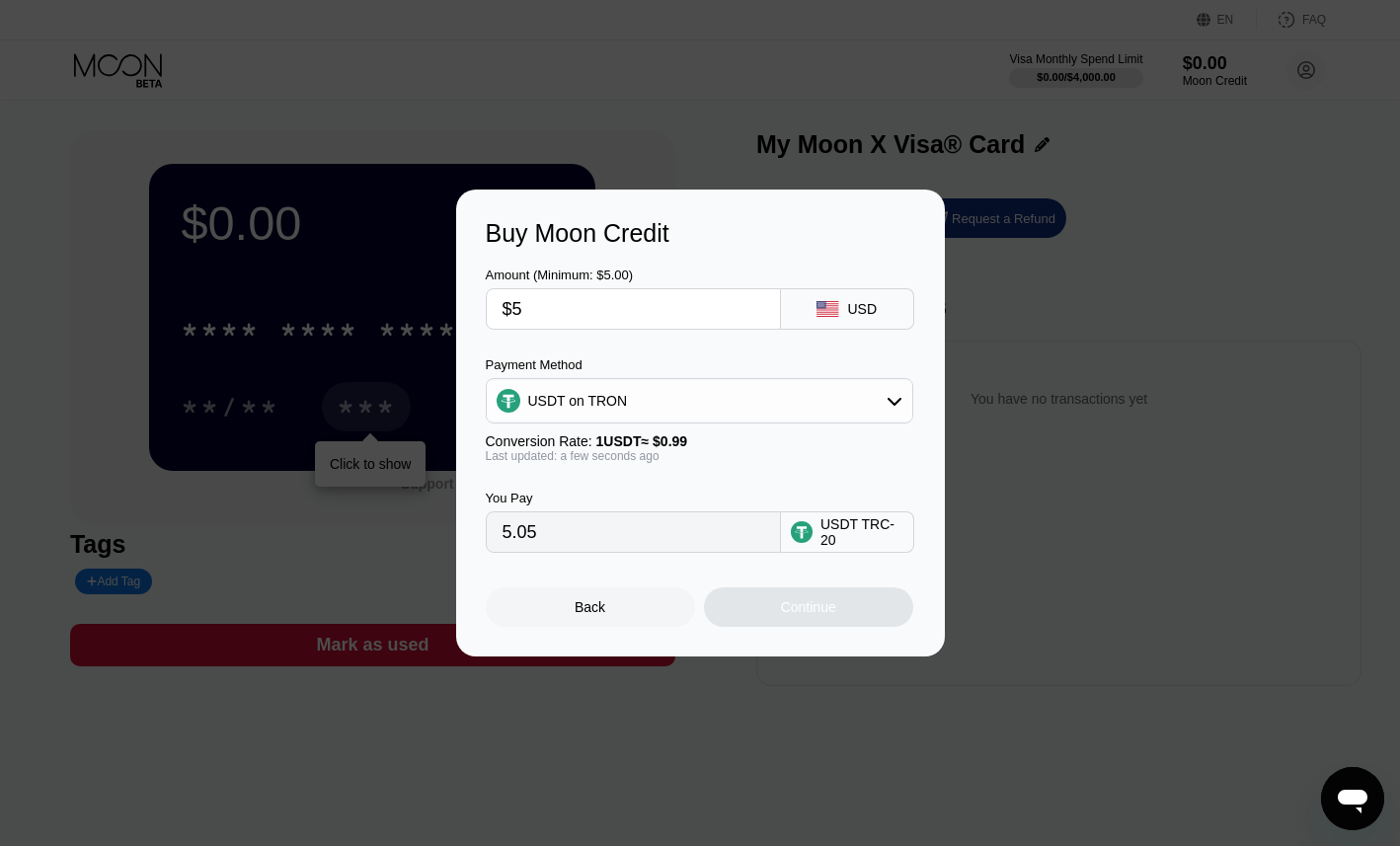 type on "$50" 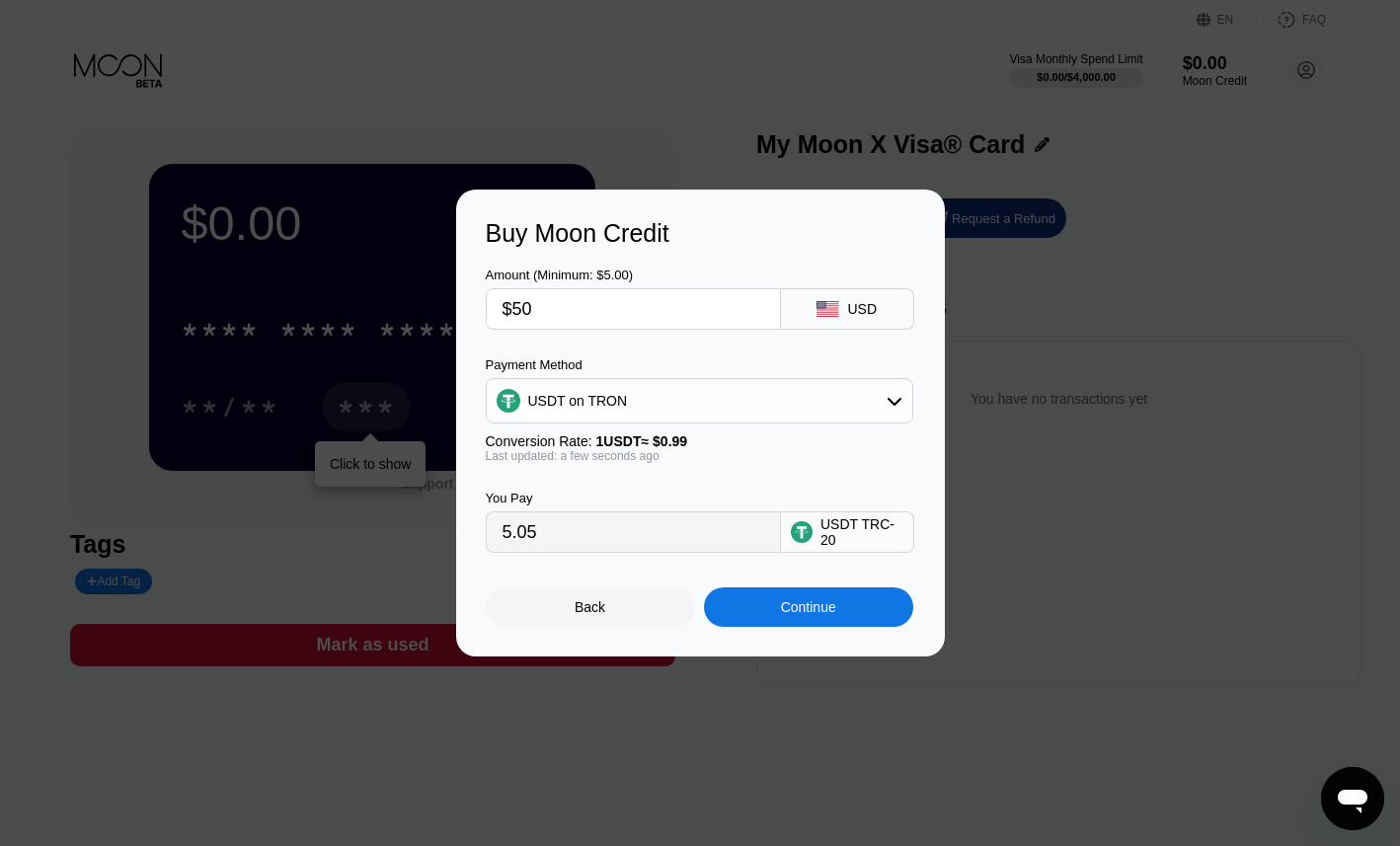 type on "50.51" 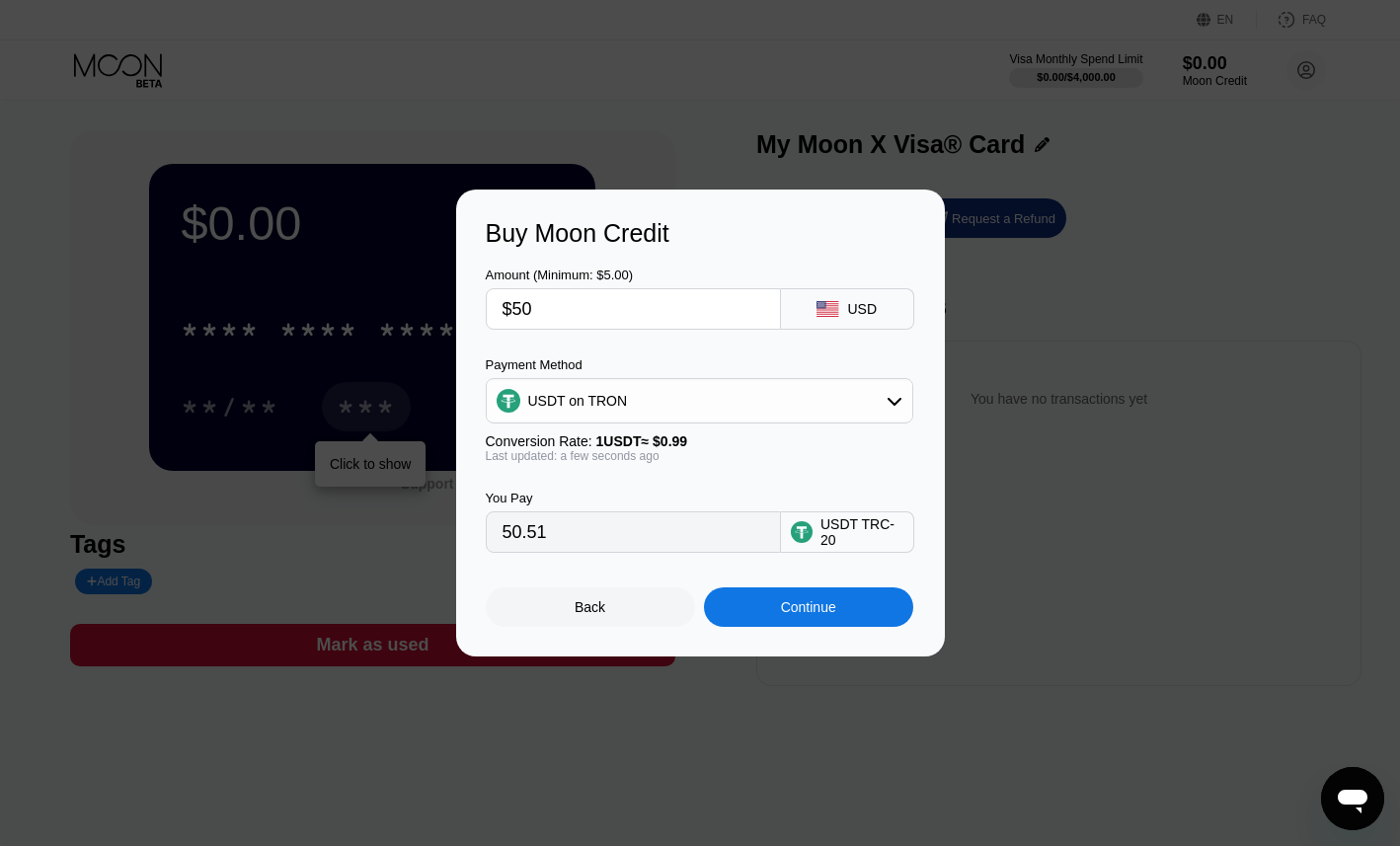 type on "$50" 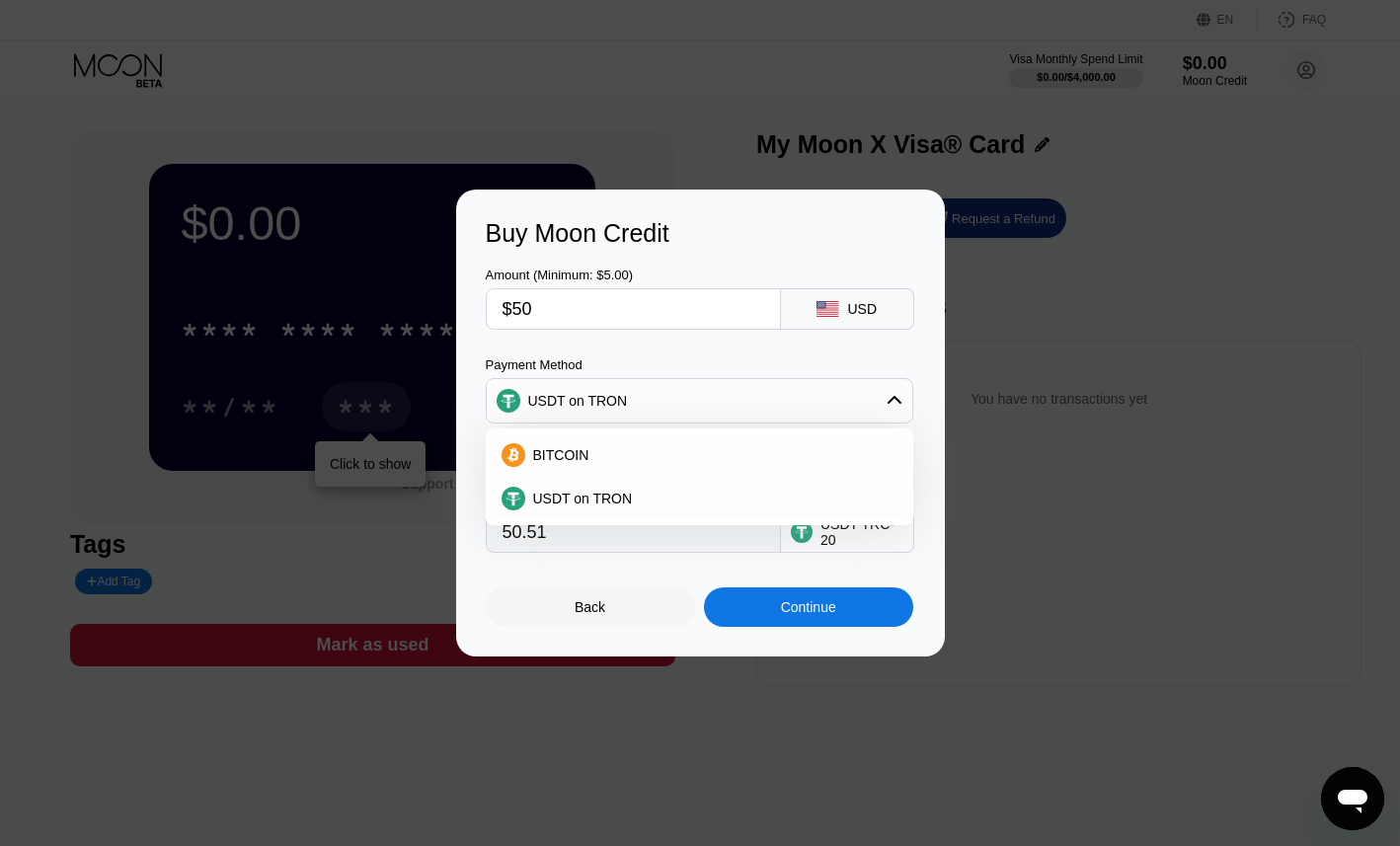click on "Payment Method" at bounding box center [699, 364] 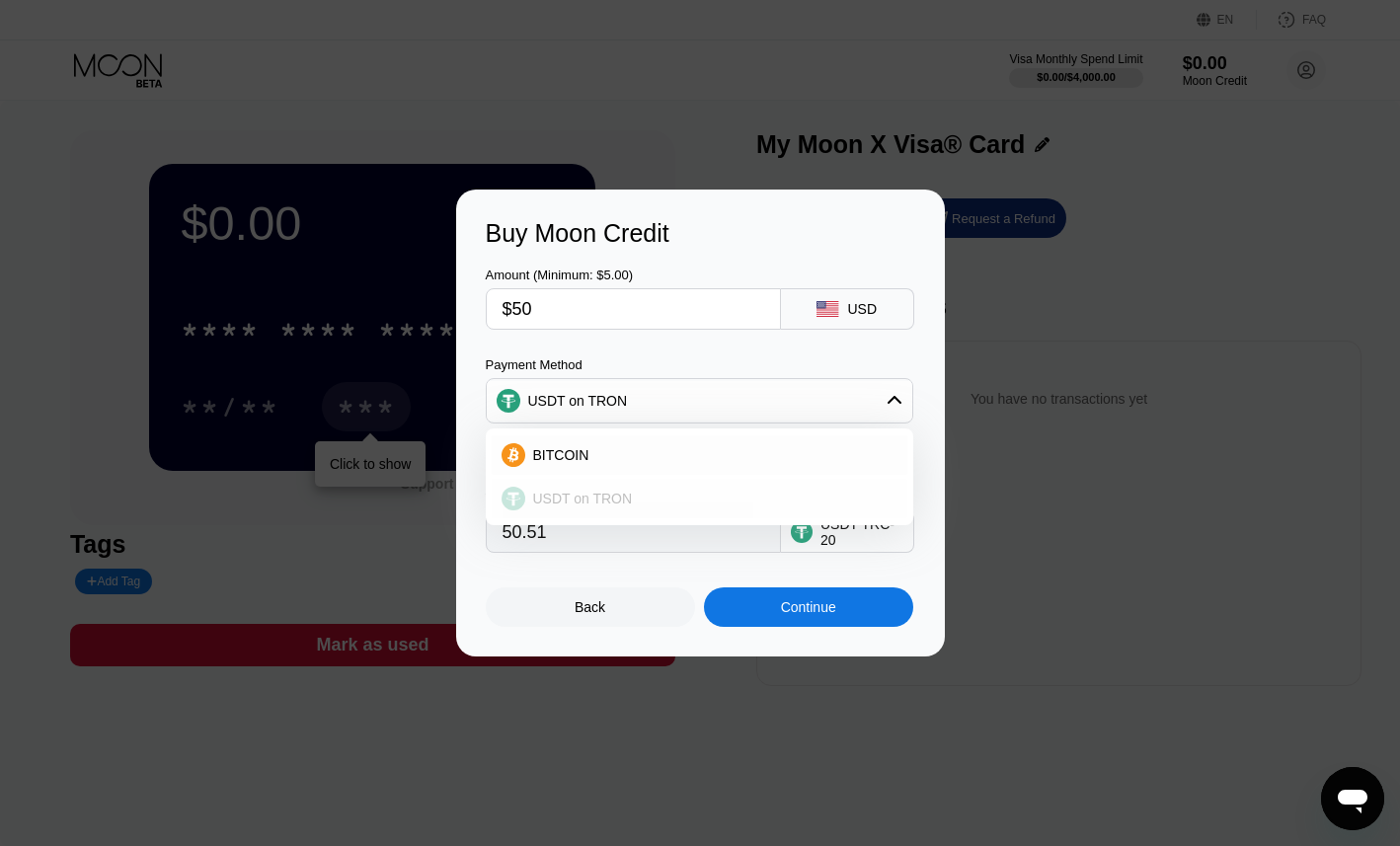 click on "USDT on TRON" at bounding box center (711, 499) 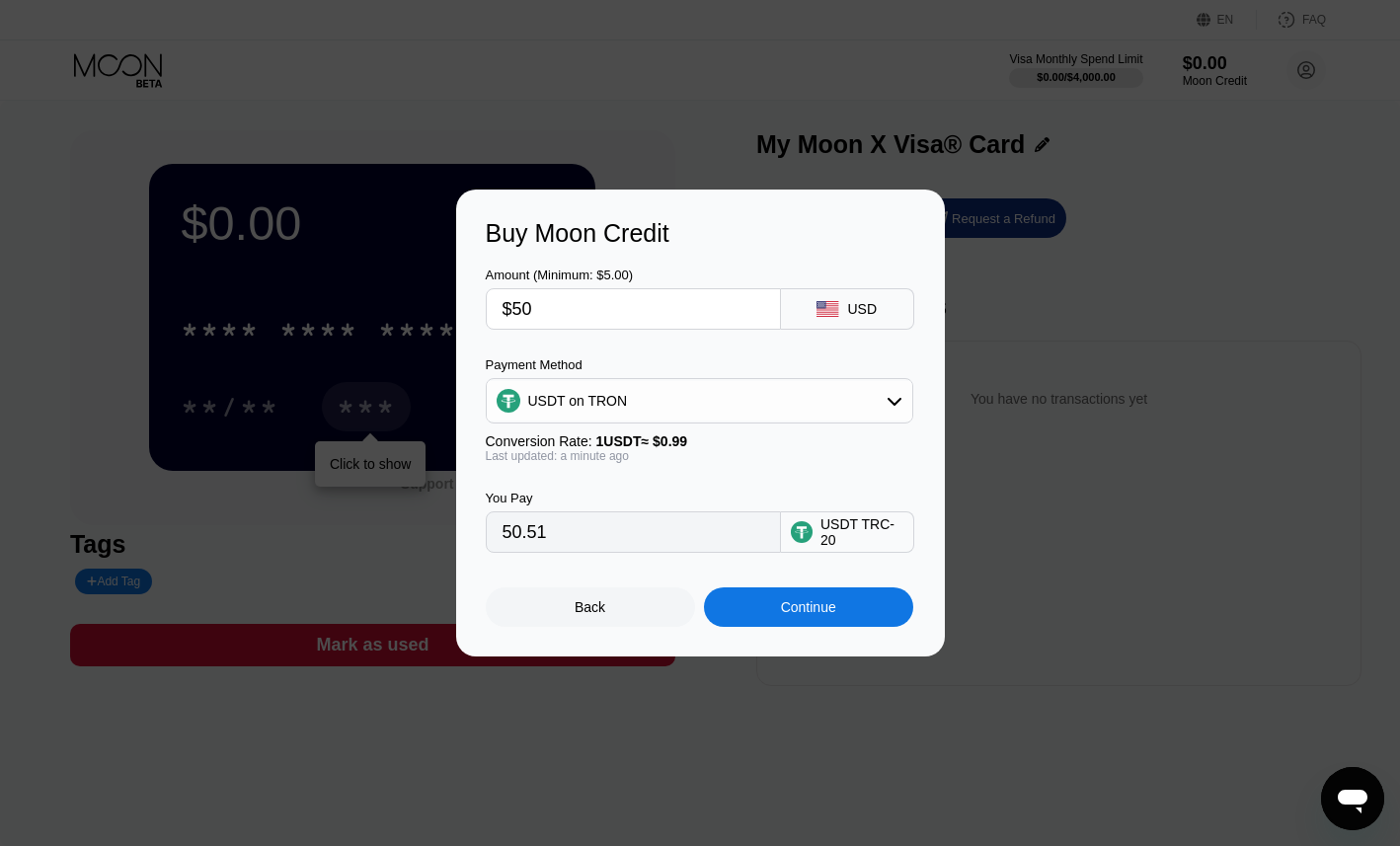 click on "Continue" at bounding box center [809, 607] 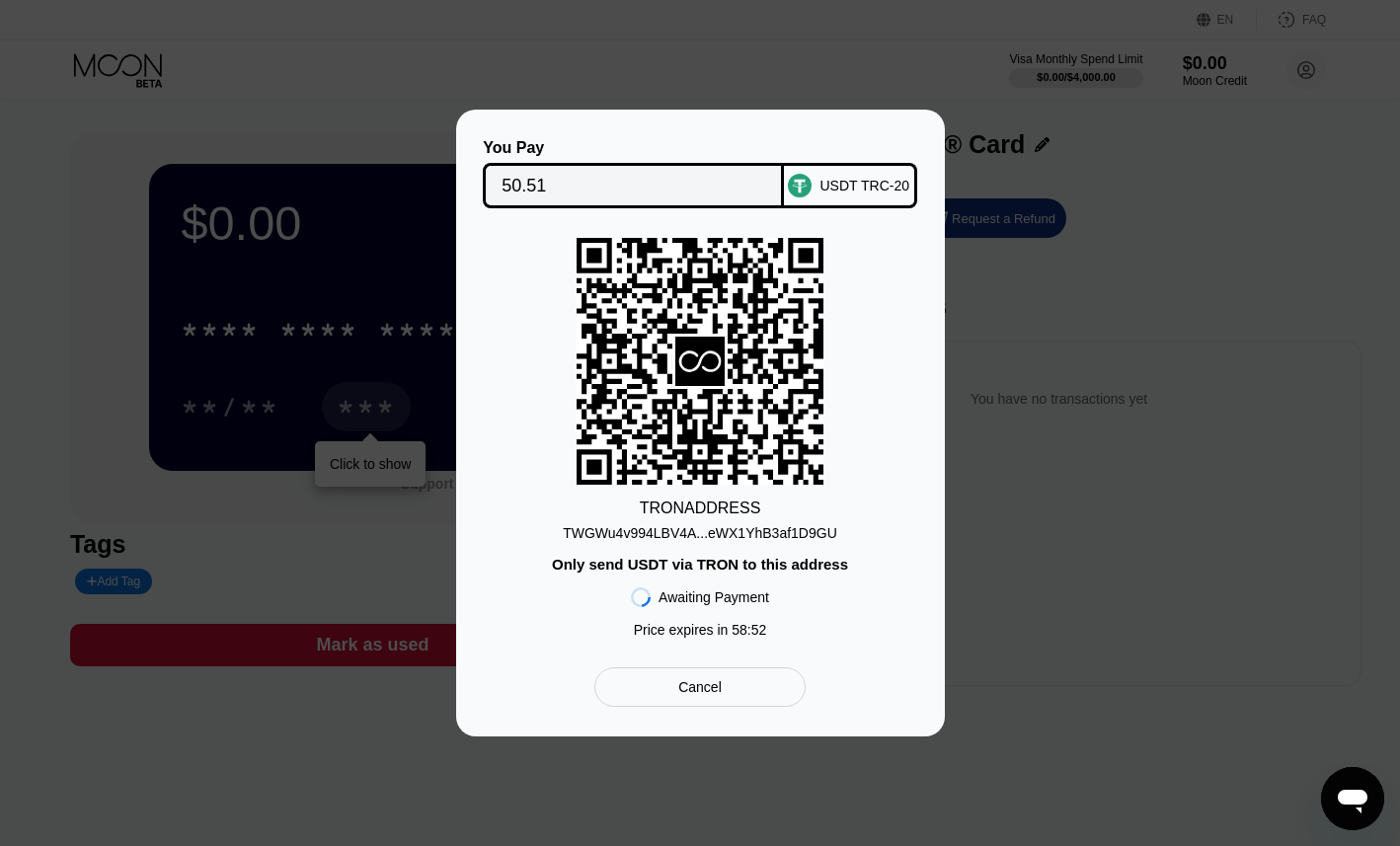 click 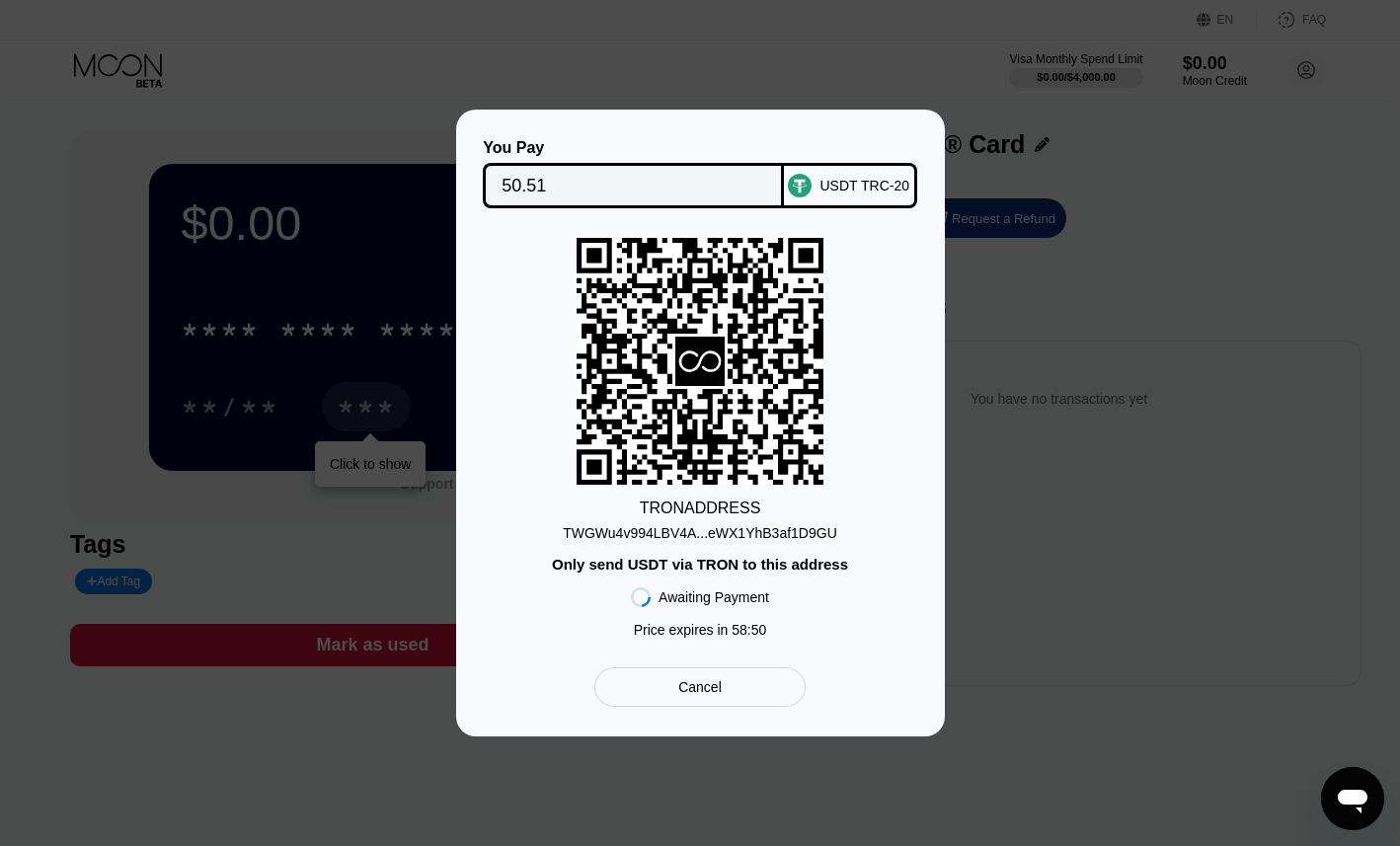 click on "TRON  ADDRESS TWGWu4v994LBV4A...eWX1YhB3af1D9GU Only send USDT via TRON to this address Awaiting Payment Price expires in   58 : 50" at bounding box center [700, 442] 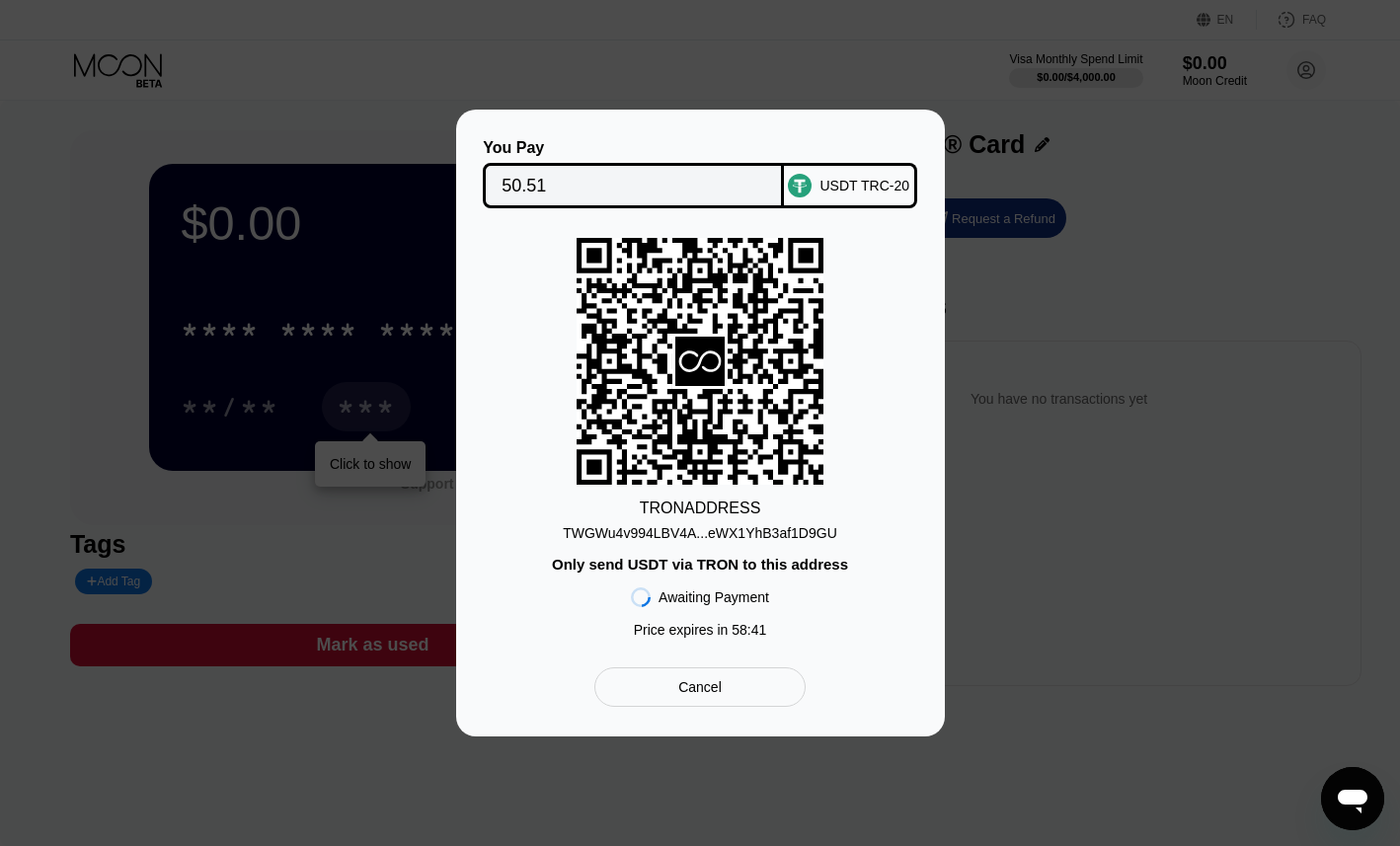 click on "TWGWu4v994LBV4A...eWX1YhB3af1D9GU" at bounding box center [700, 533] 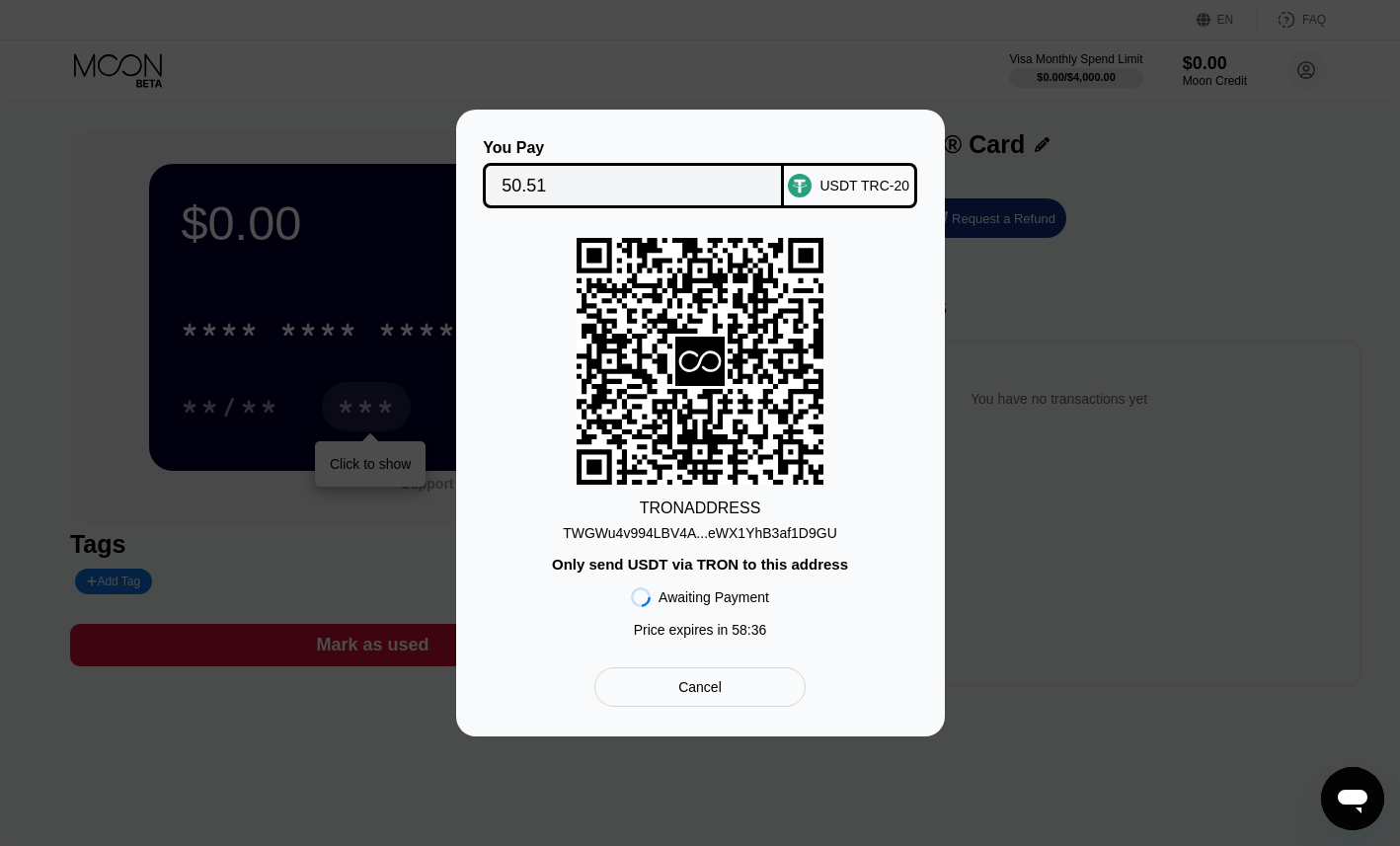 click on "TRON  ADDRESS TWGWu4v994LBV4A...eWX1YhB3af1D9GU Only send USDT via TRON to this address Awaiting Payment Price expires in   58 : 36" at bounding box center [700, 442] 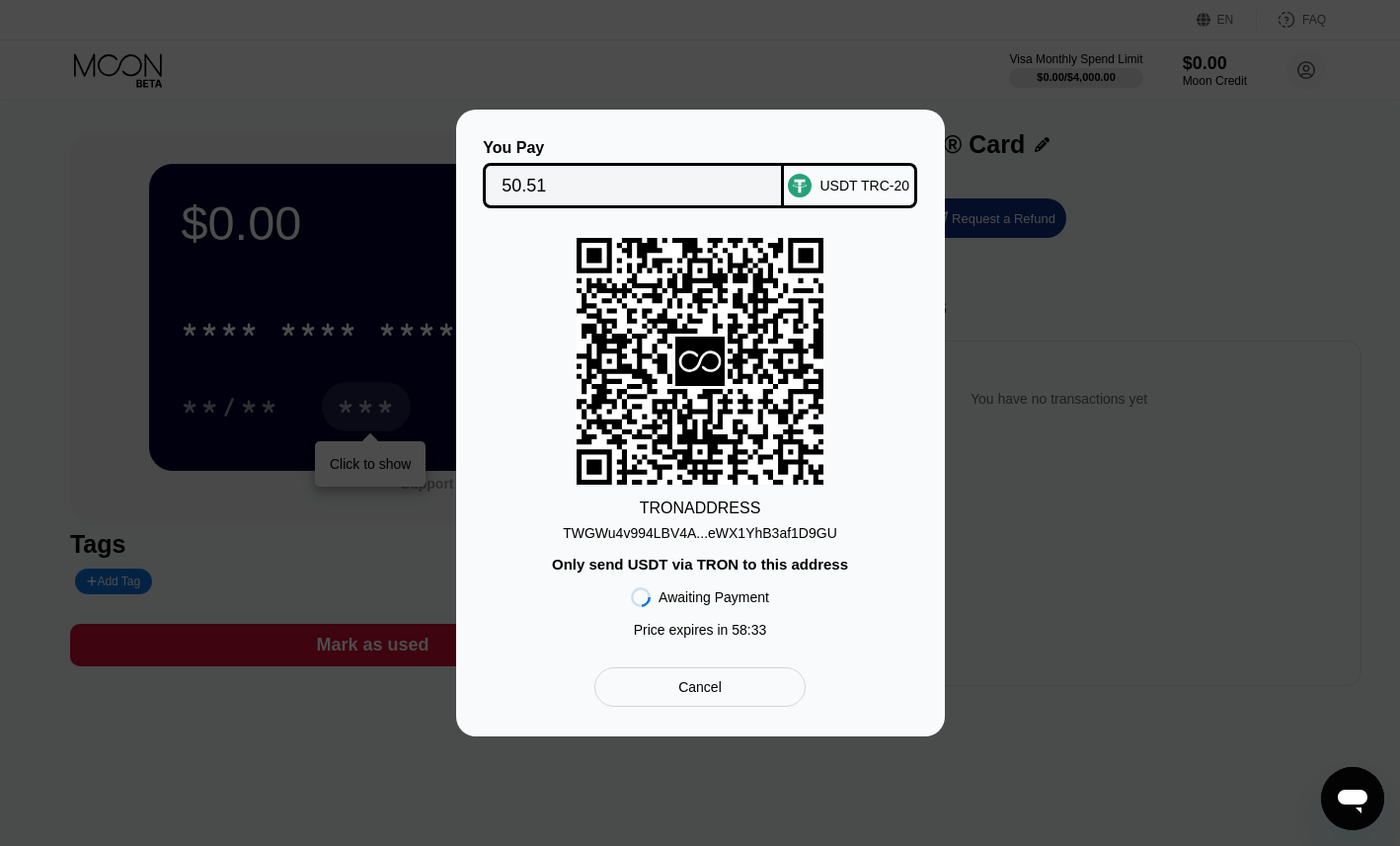 click on "Cancel" at bounding box center [700, 687] 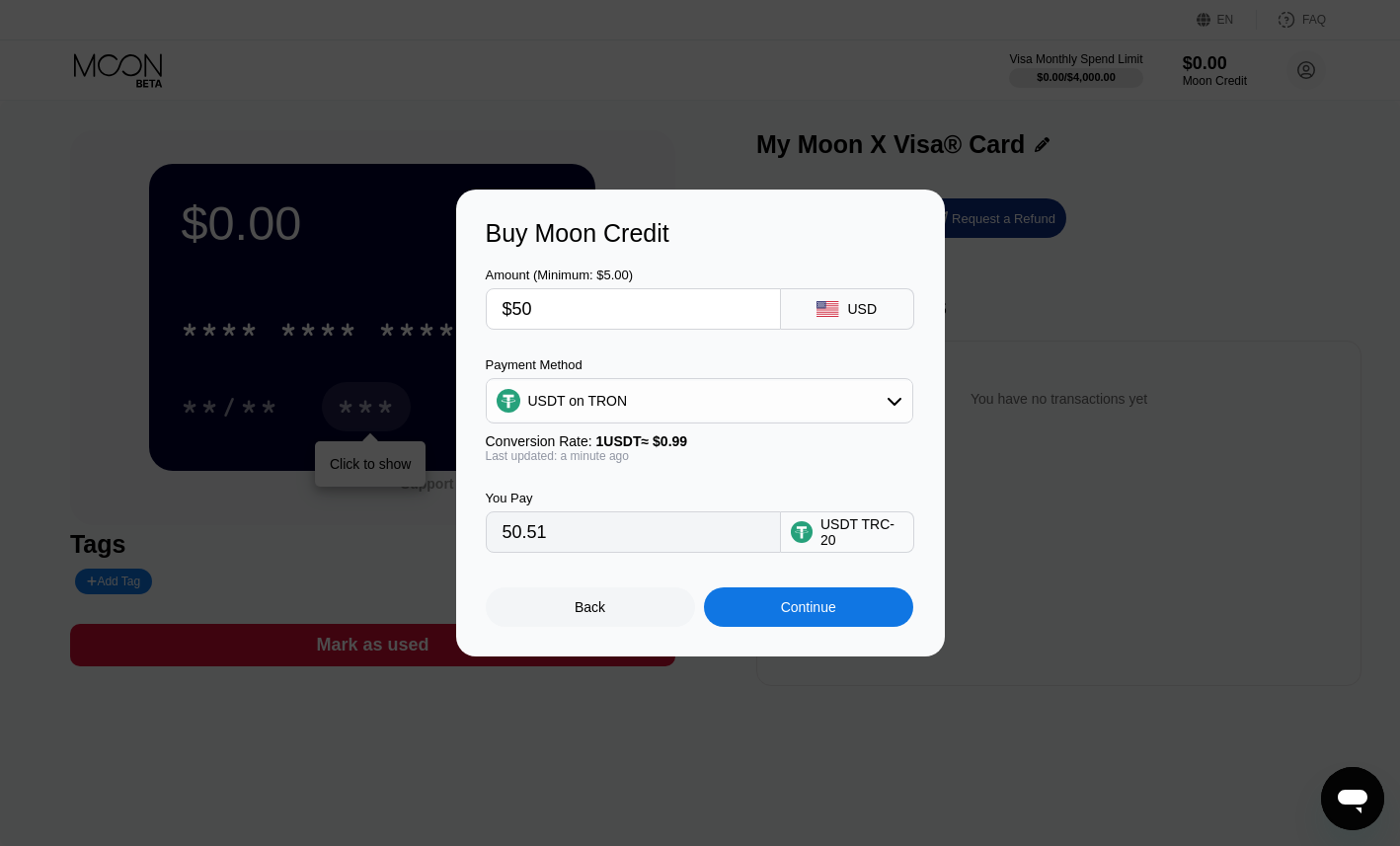 click on "Back" at bounding box center (590, 607) 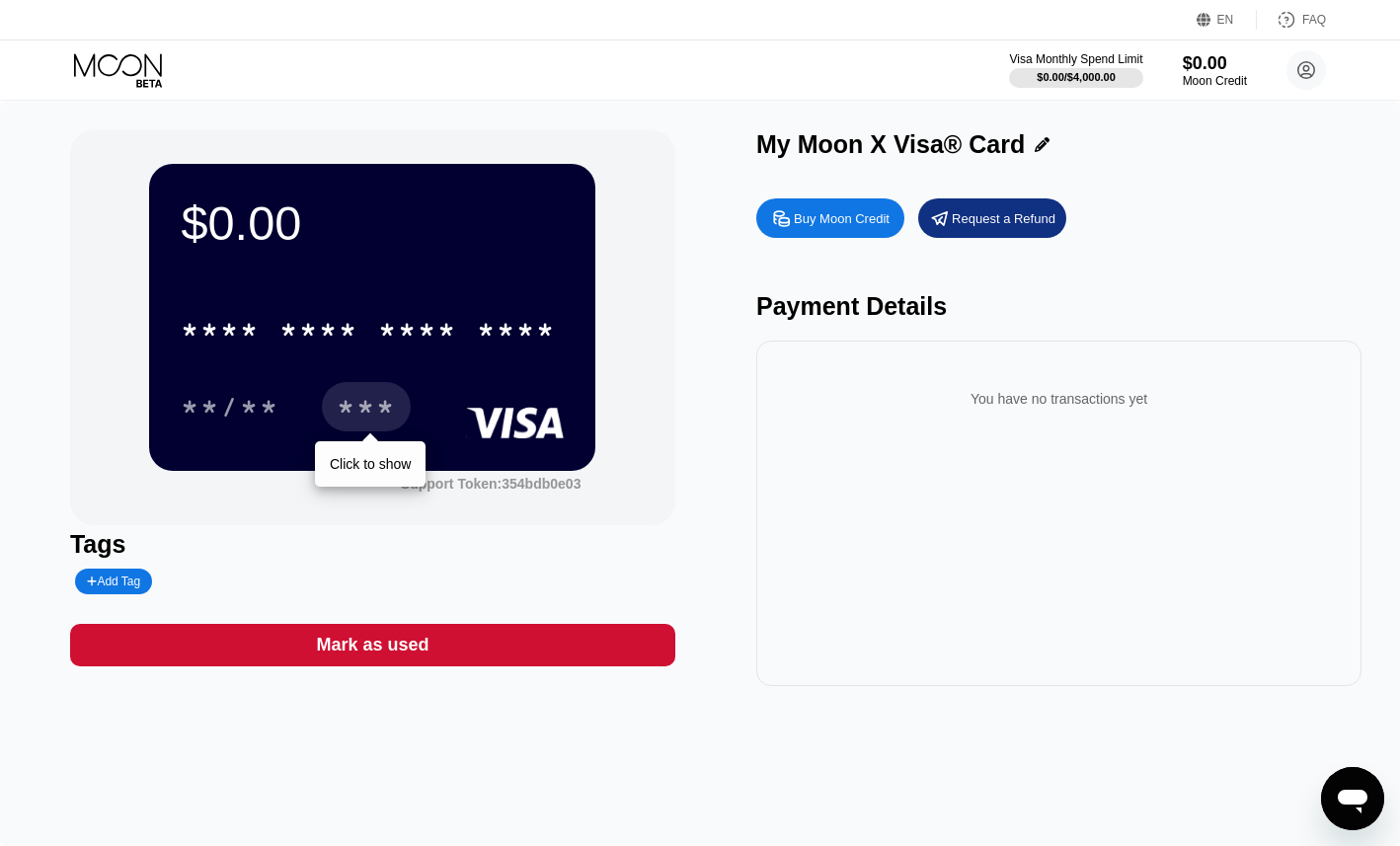 click on "You have no transactions yet" at bounding box center [1058, 513] 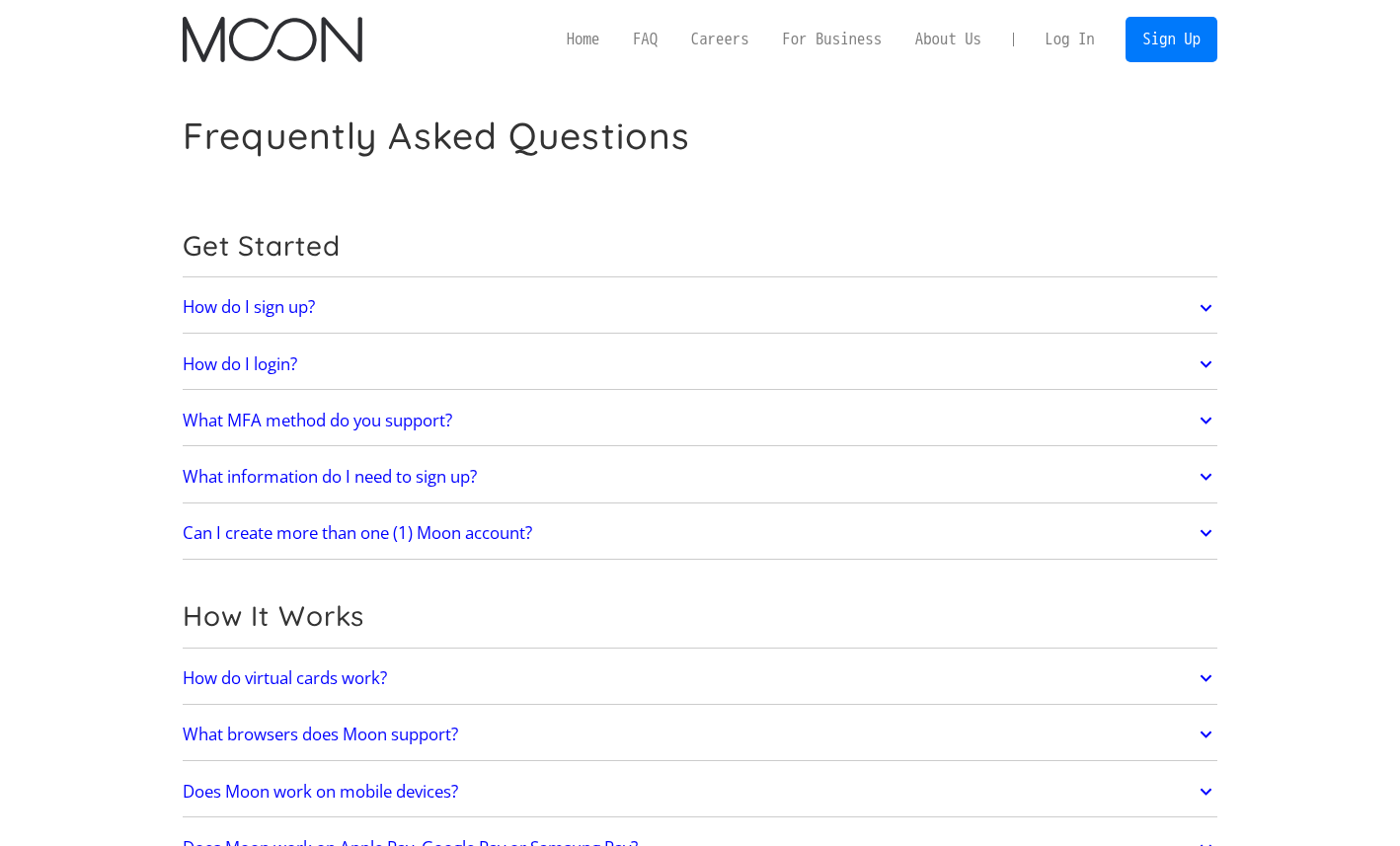 scroll, scrollTop: 0, scrollLeft: 0, axis: both 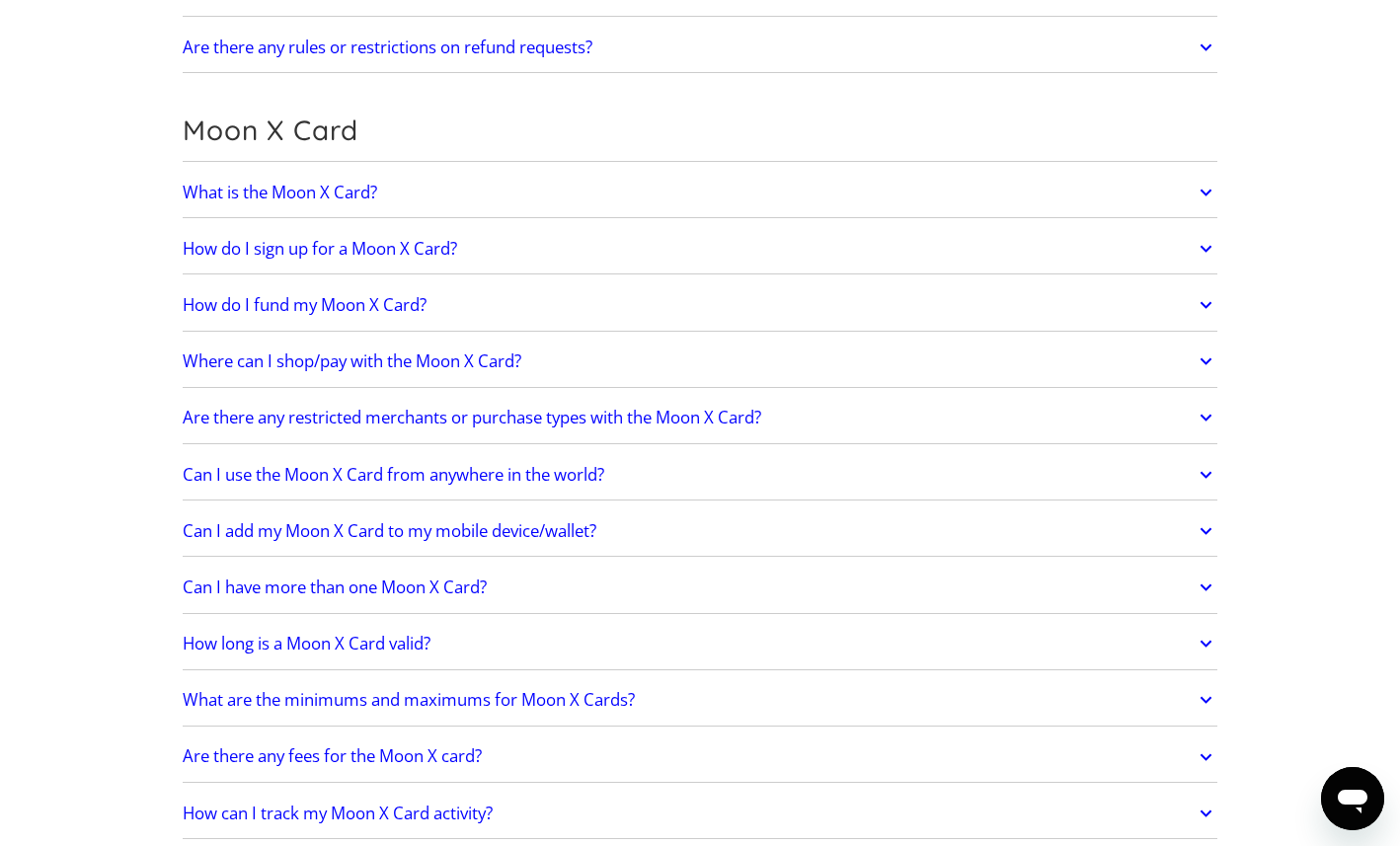 click on "What is the Moon X Card?" at bounding box center (700, 192) 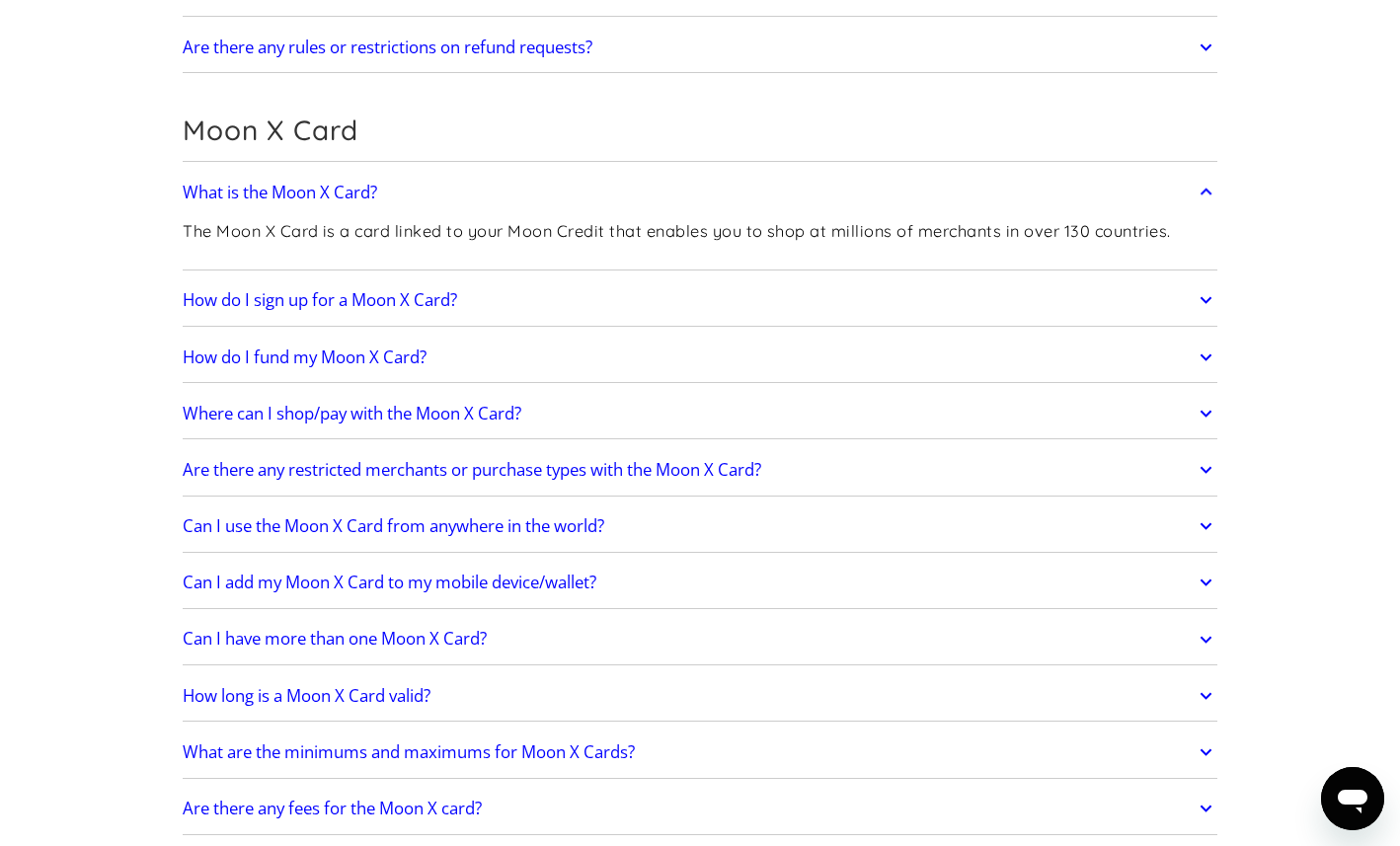 click on "How long is a Moon X Card valid?" at bounding box center (700, 696) 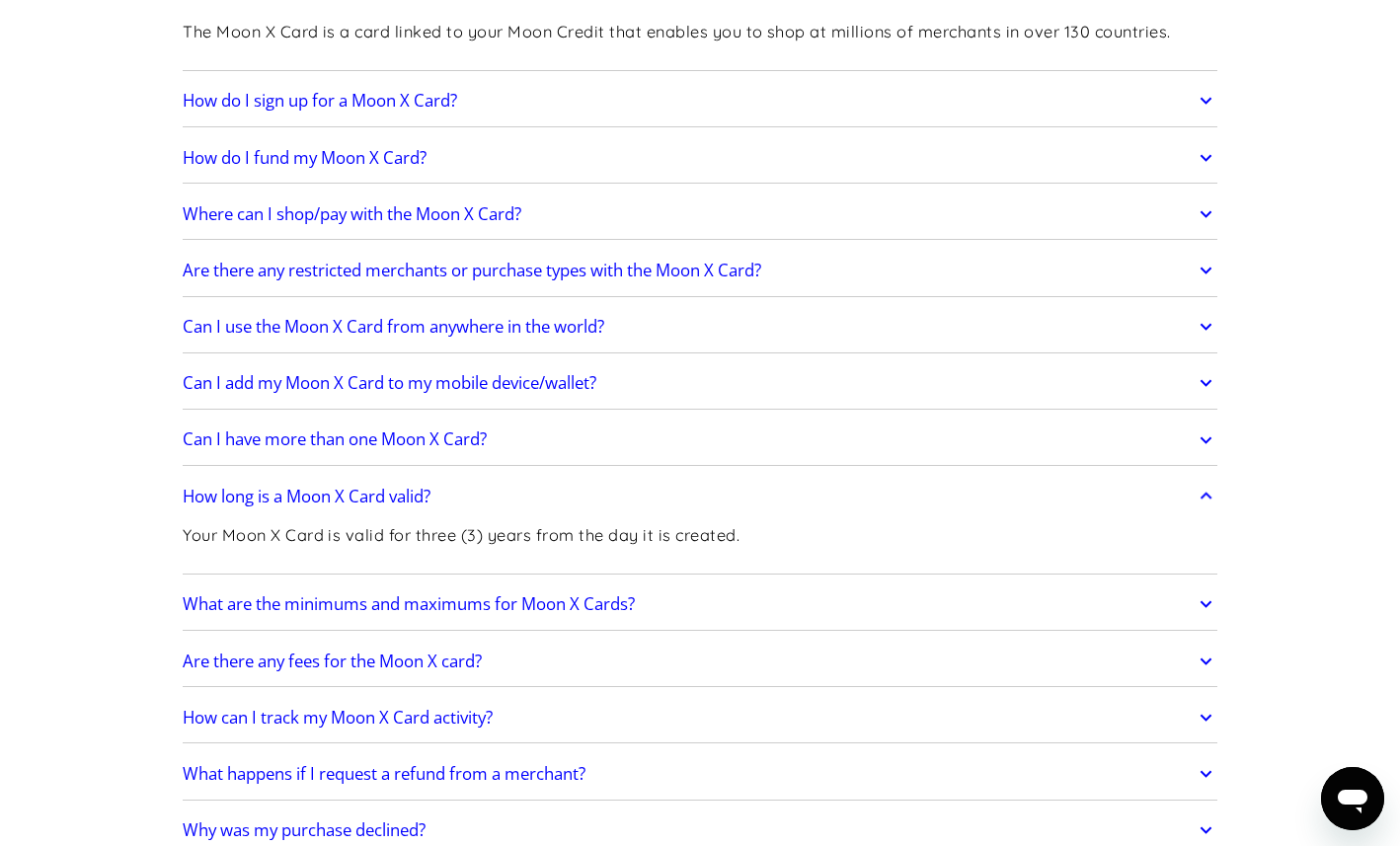 scroll, scrollTop: 1625, scrollLeft: 0, axis: vertical 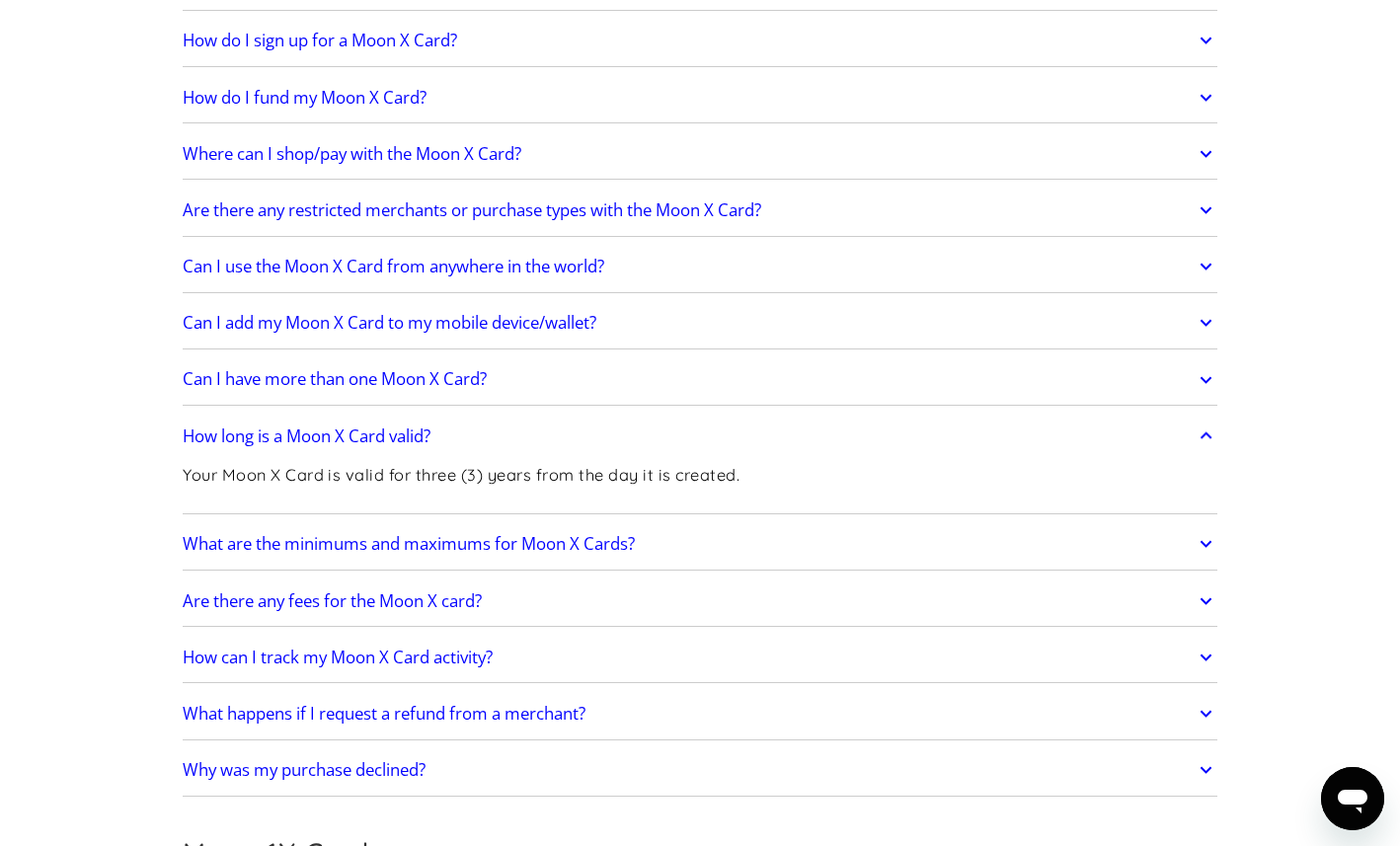 click on "Are there any fees for the Moon X card?" at bounding box center (700, 601) 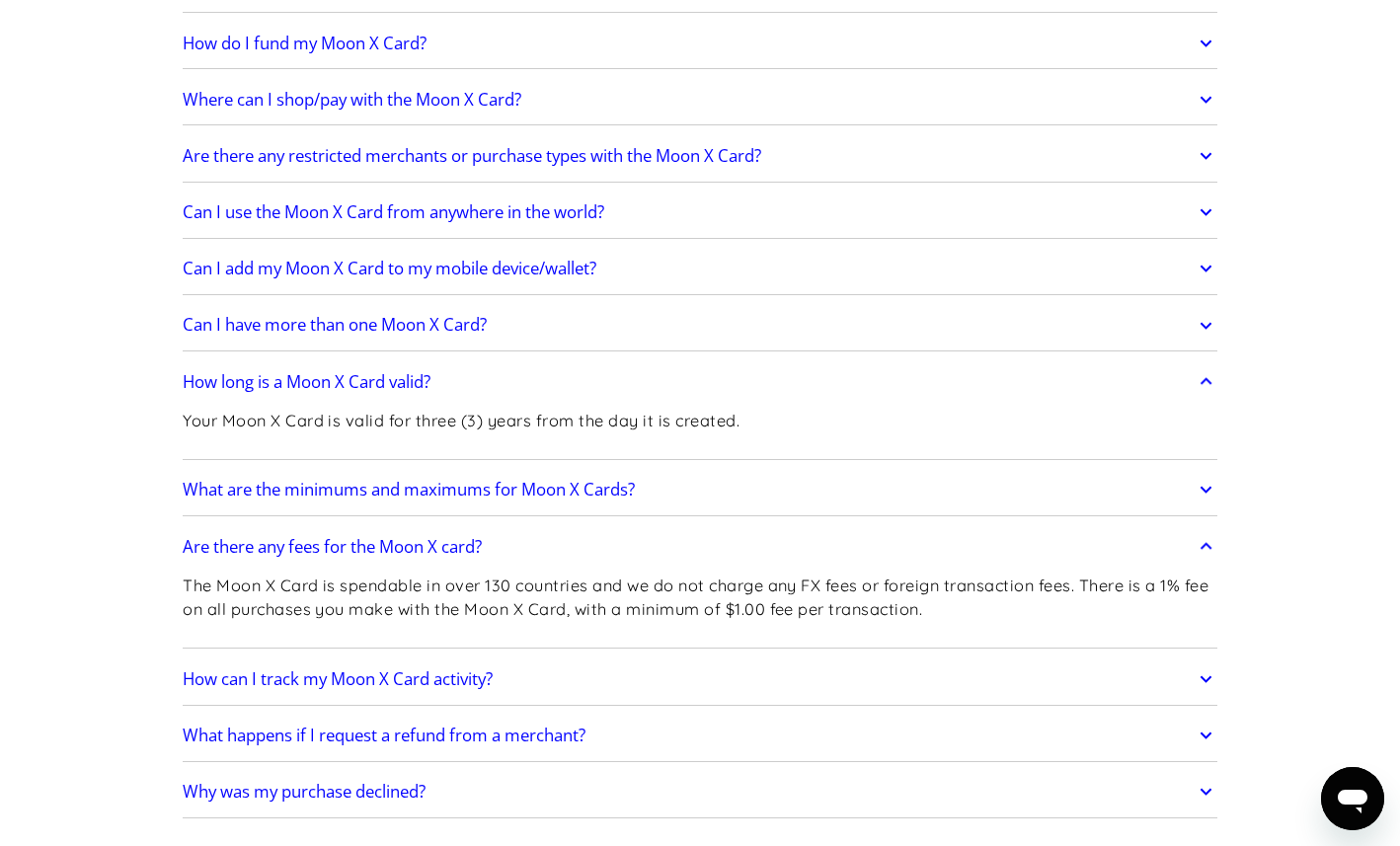 scroll, scrollTop: 1688, scrollLeft: 0, axis: vertical 